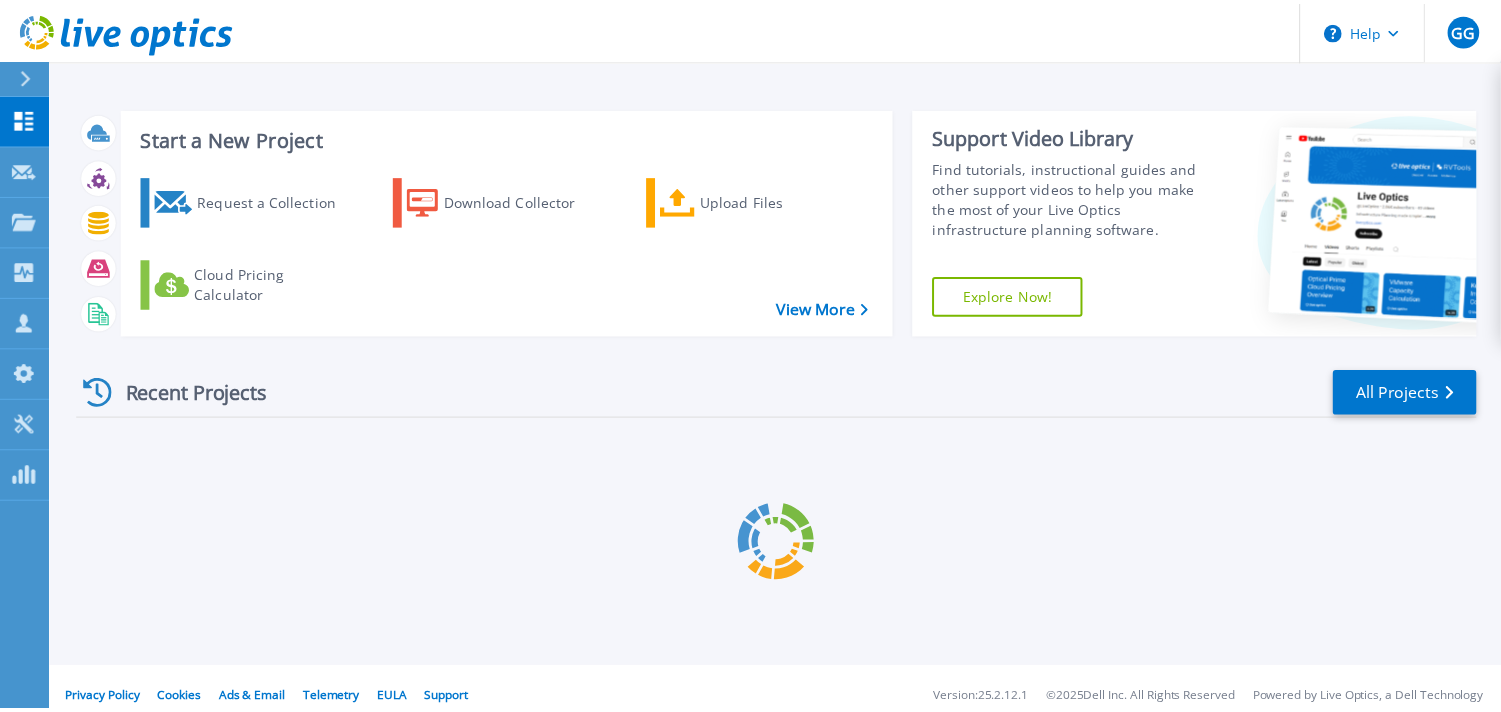 scroll, scrollTop: 0, scrollLeft: 0, axis: both 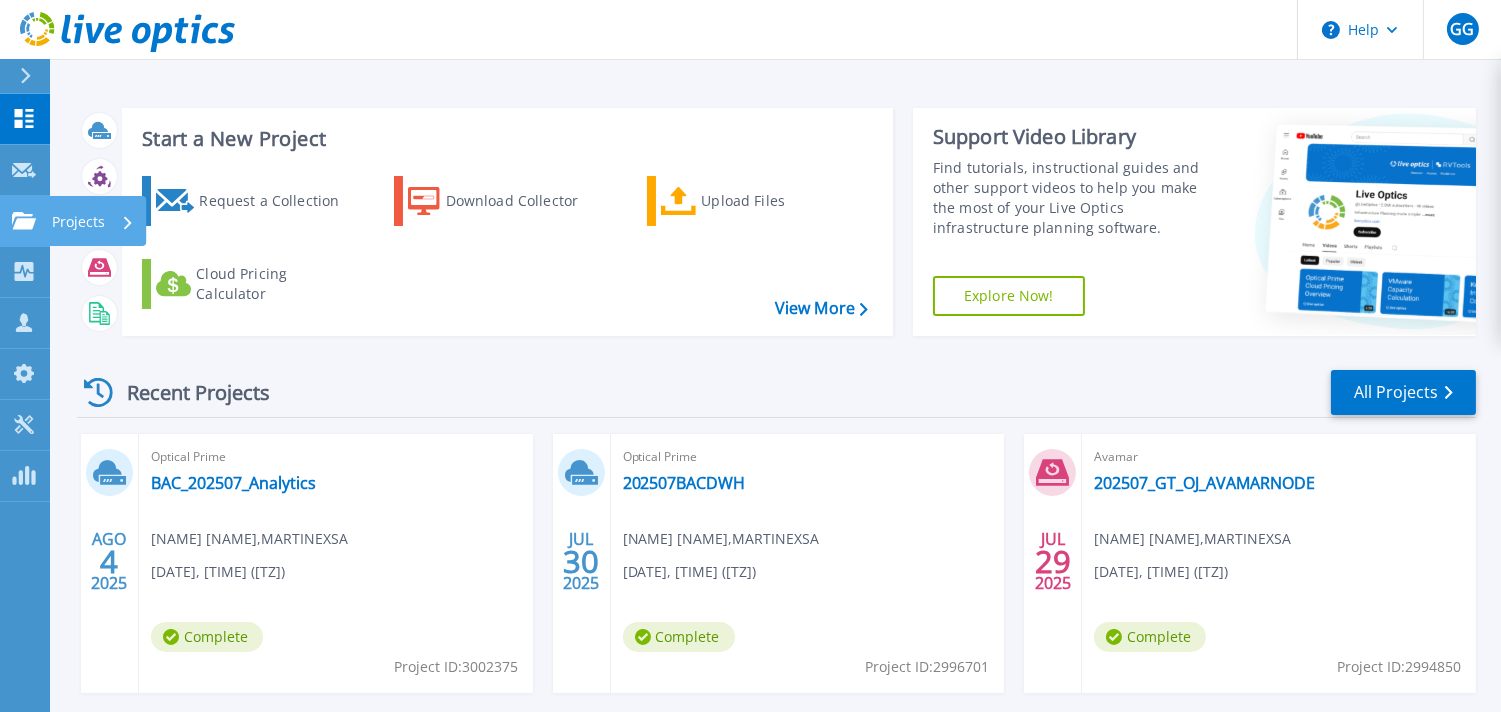 click on "Projects" at bounding box center [78, 222] 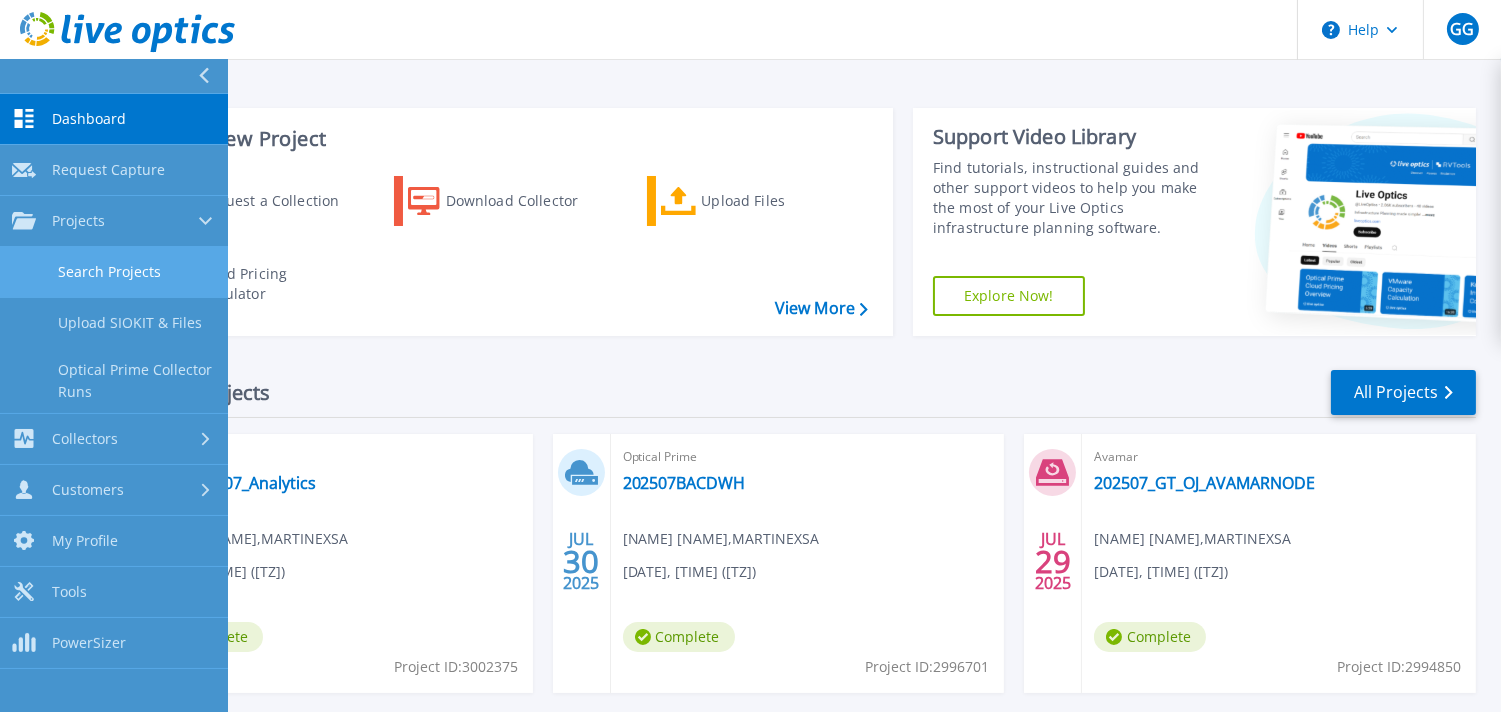 click on "Search Projects" at bounding box center (114, 272) 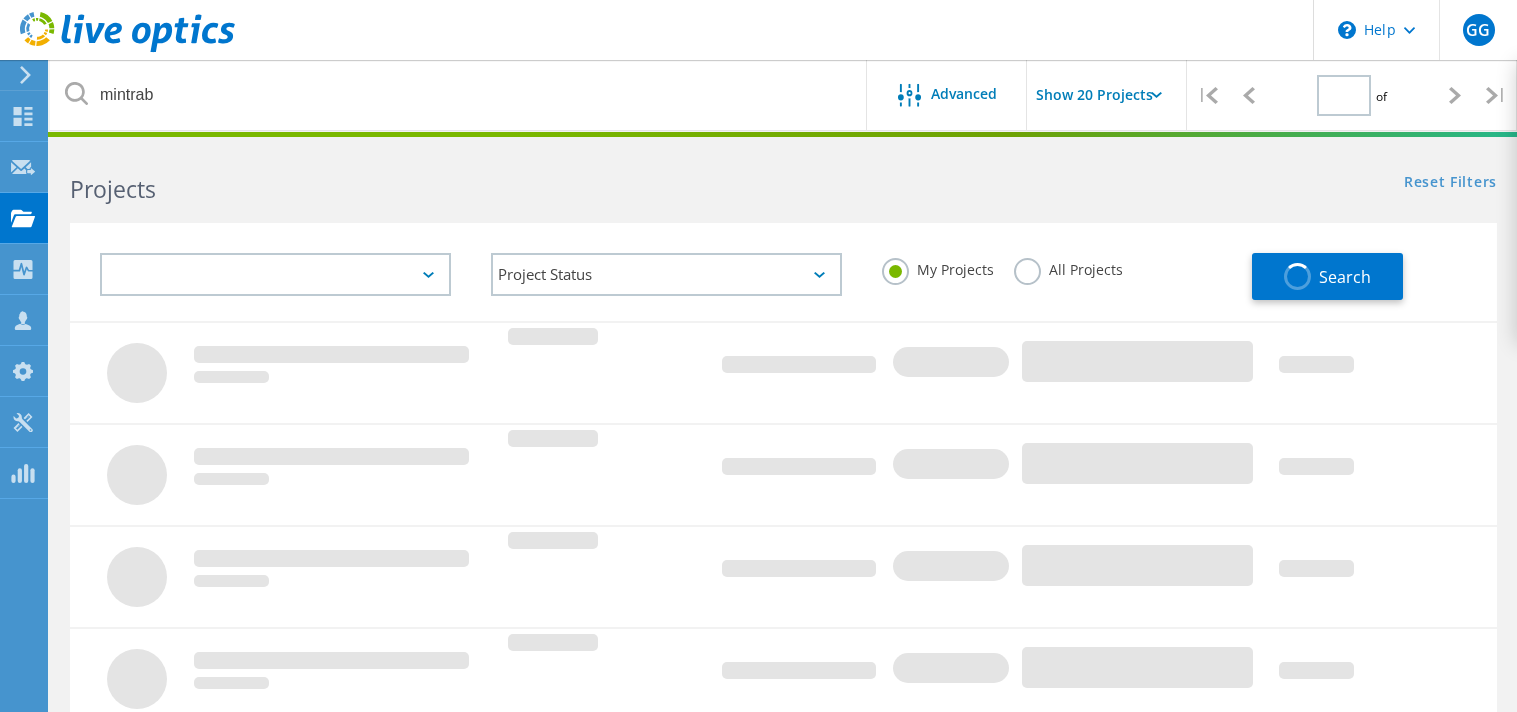type on "1" 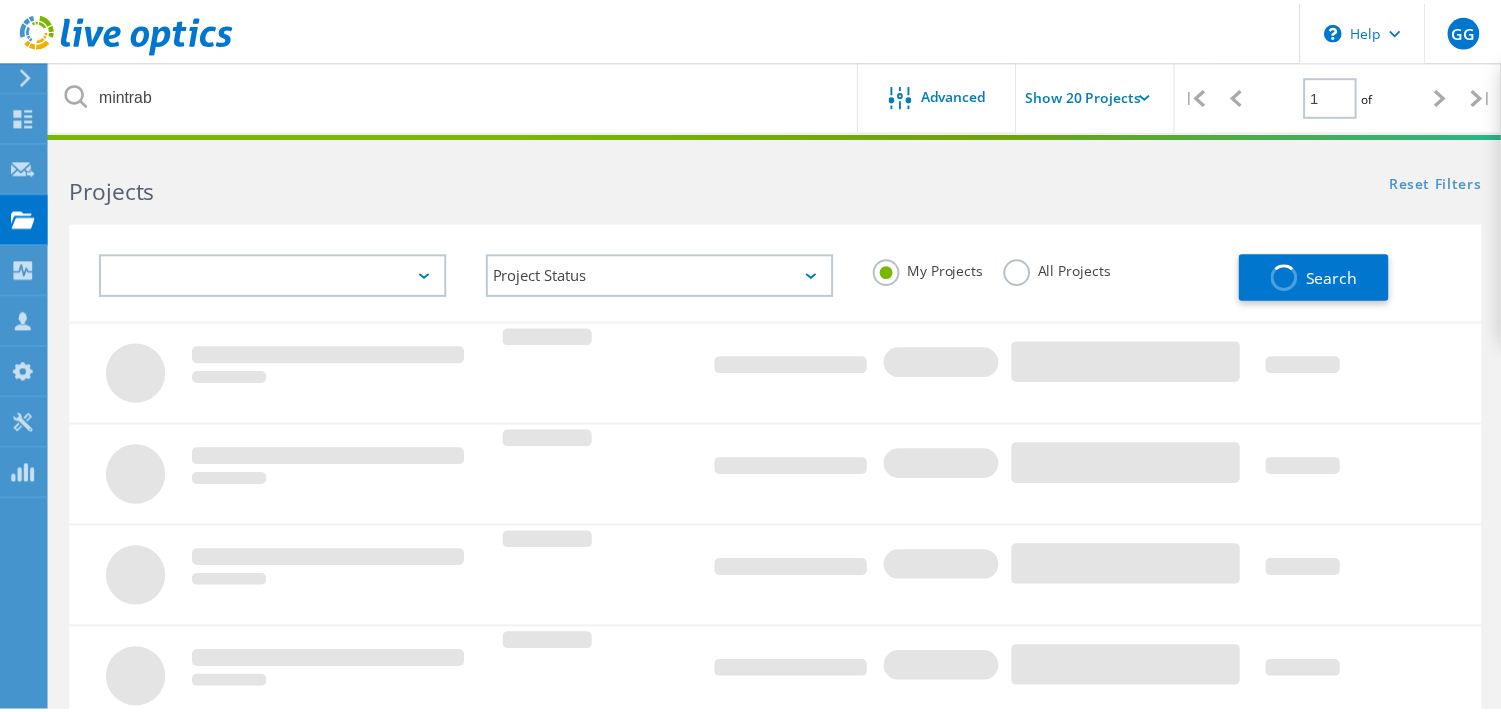 scroll, scrollTop: 0, scrollLeft: 0, axis: both 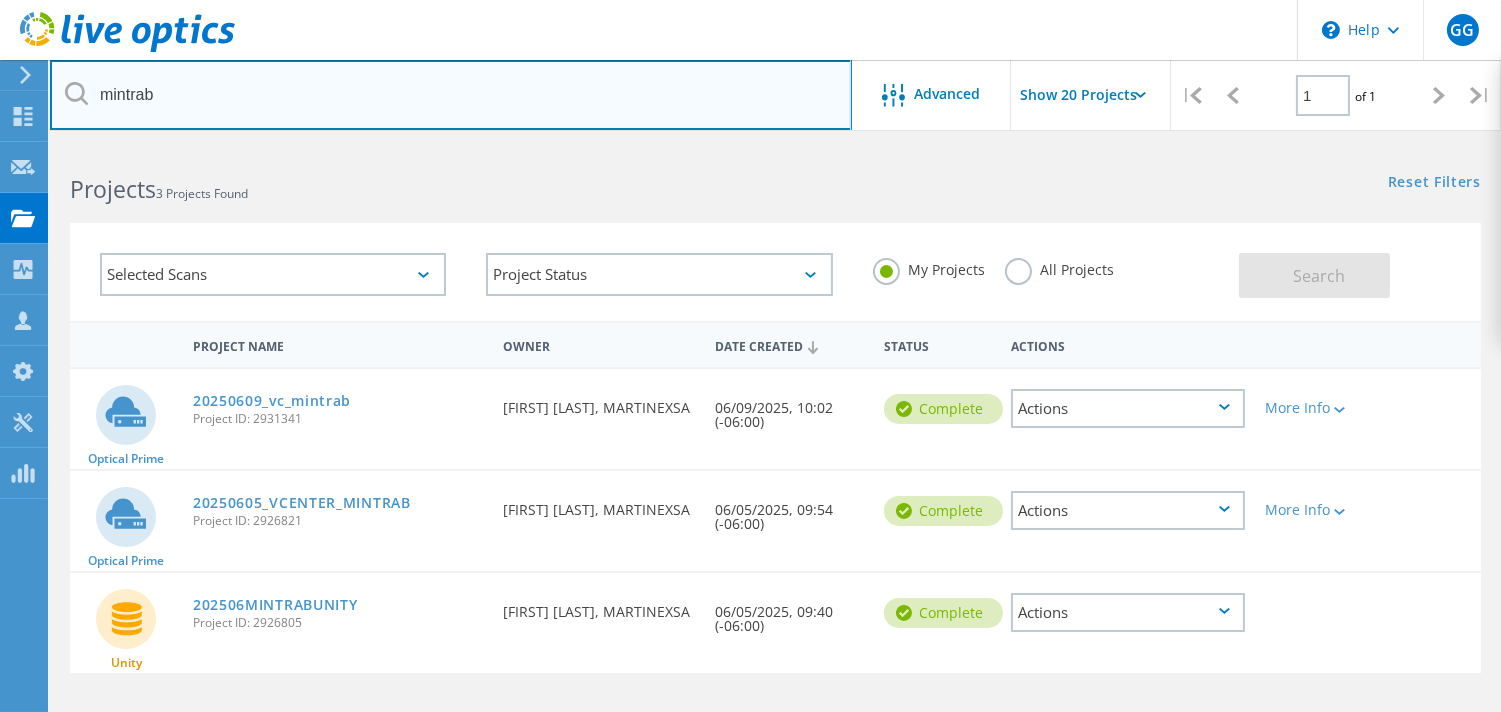 click on "mintrab" at bounding box center (451, 95) 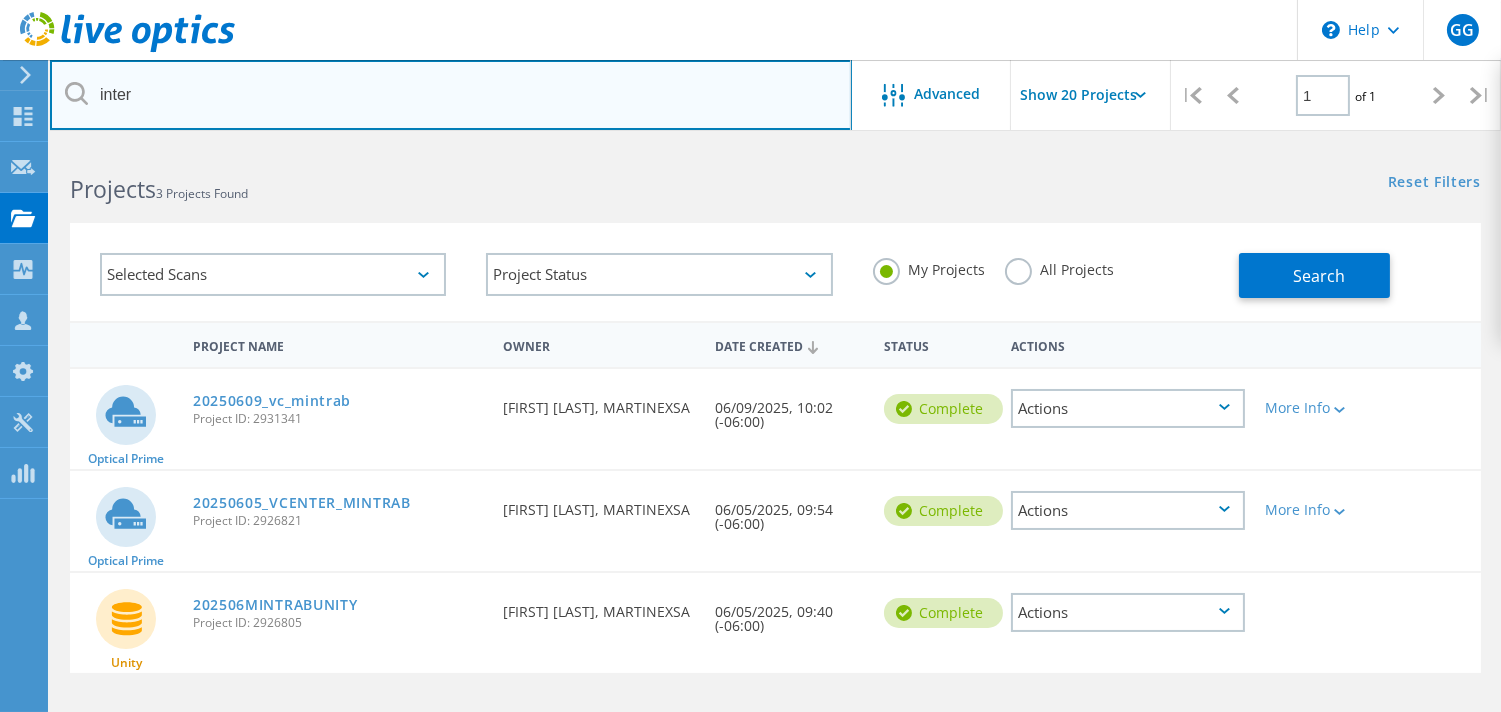 type on "inter" 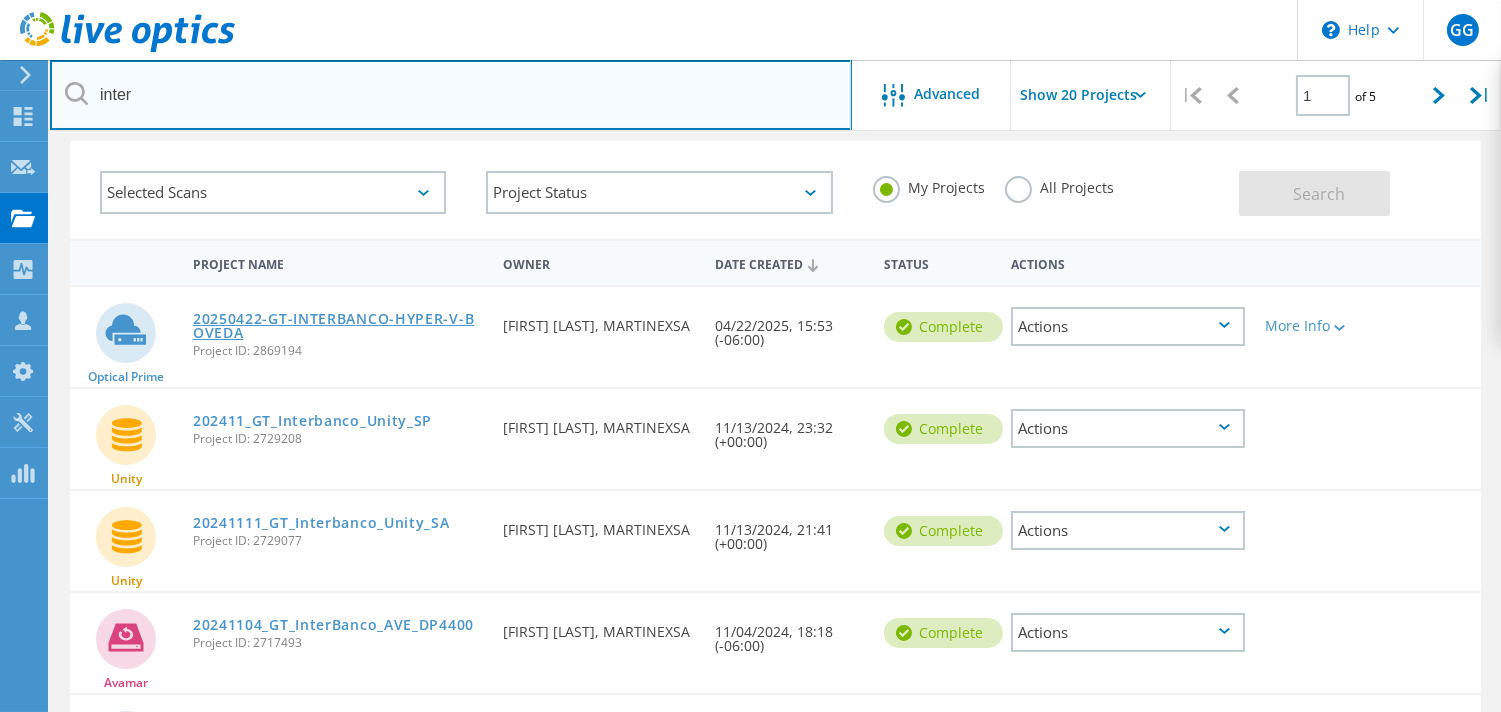 scroll, scrollTop: 83, scrollLeft: 0, axis: vertical 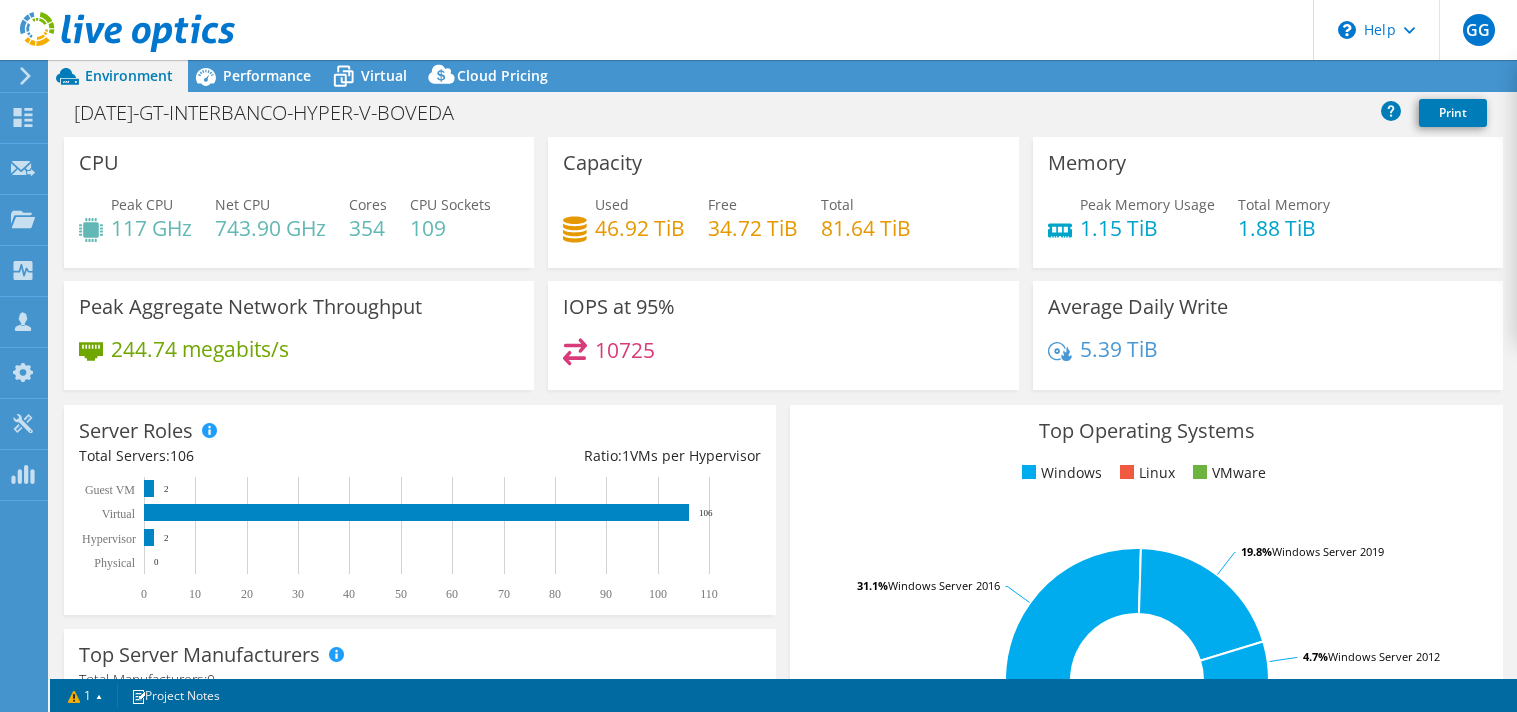 select on "USD" 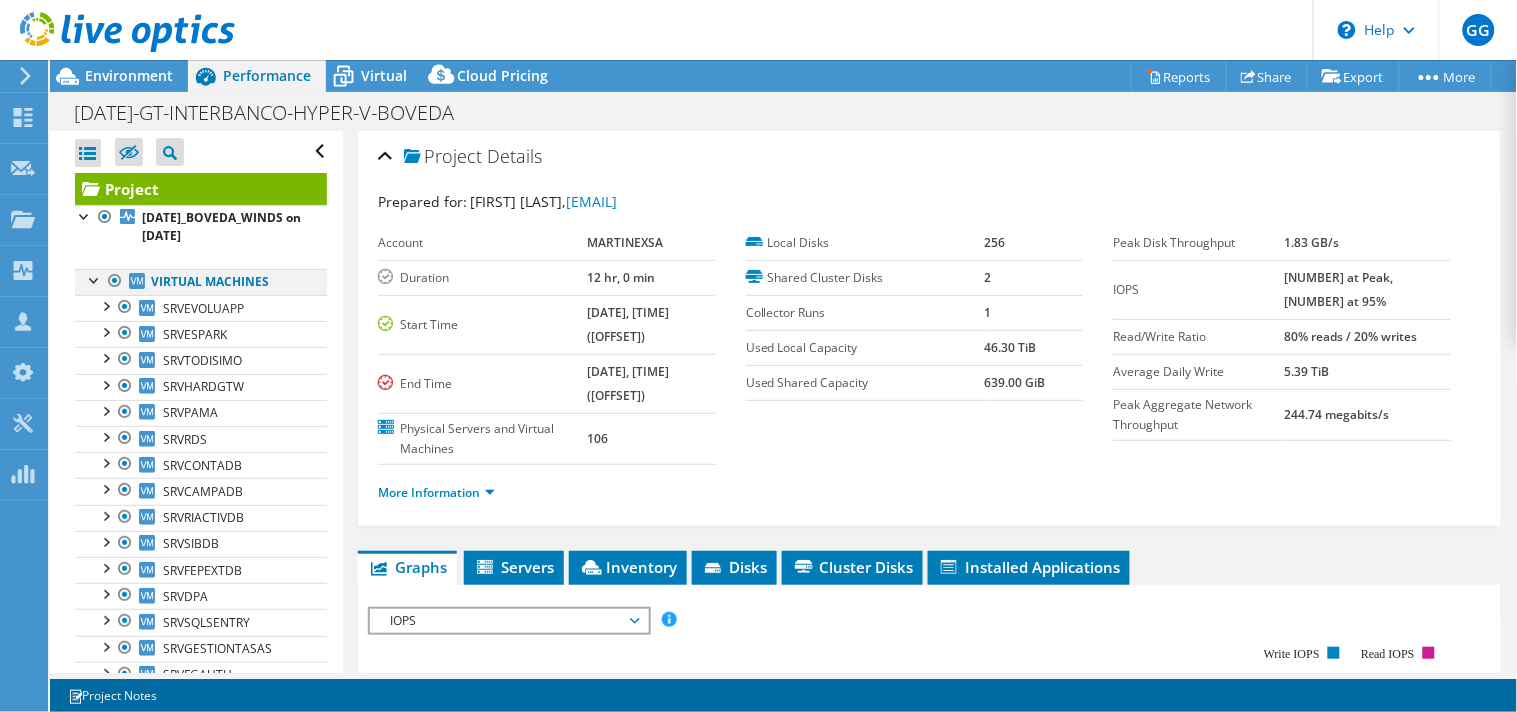 click at bounding box center [95, 279] 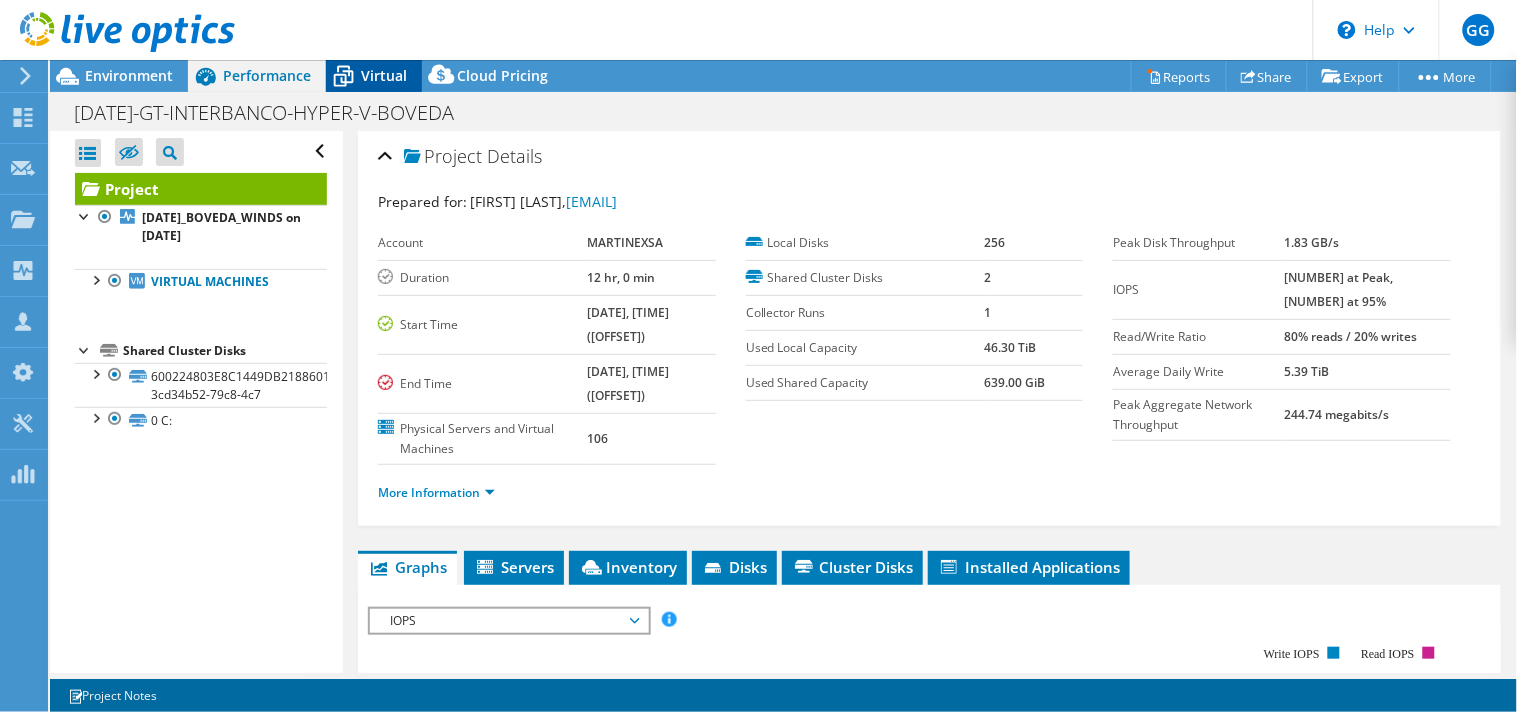 click on "Virtual" at bounding box center (384, 75) 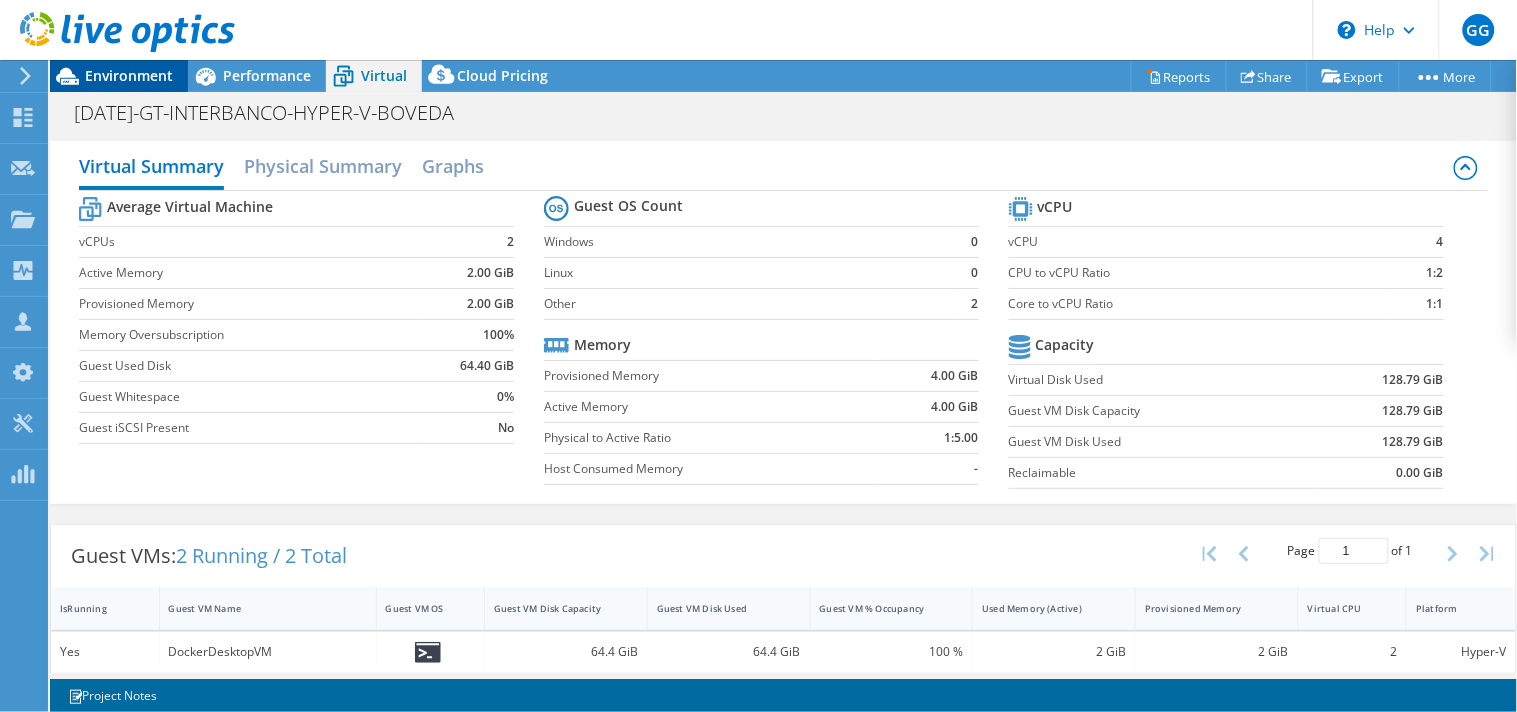 click on "Environment" at bounding box center [129, 75] 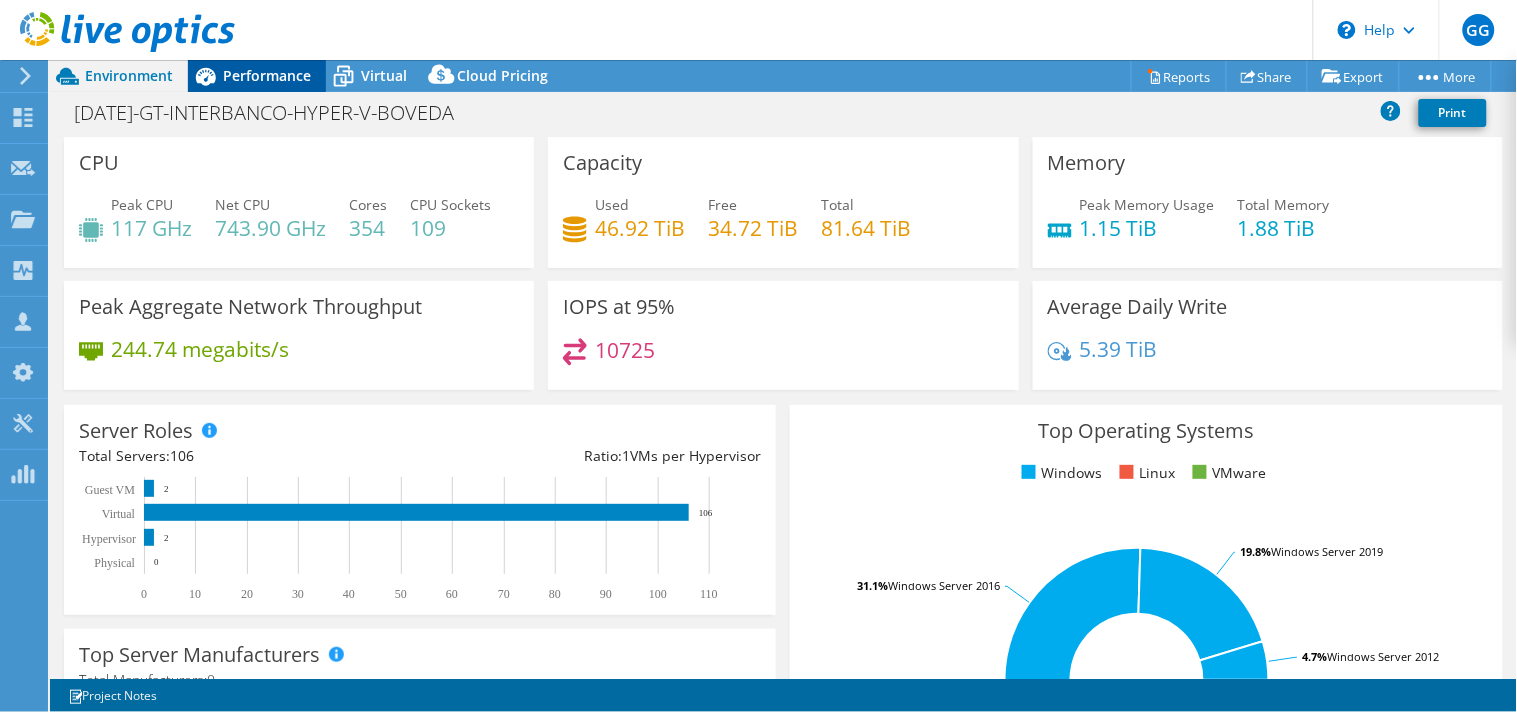 click on "Performance" at bounding box center [257, 76] 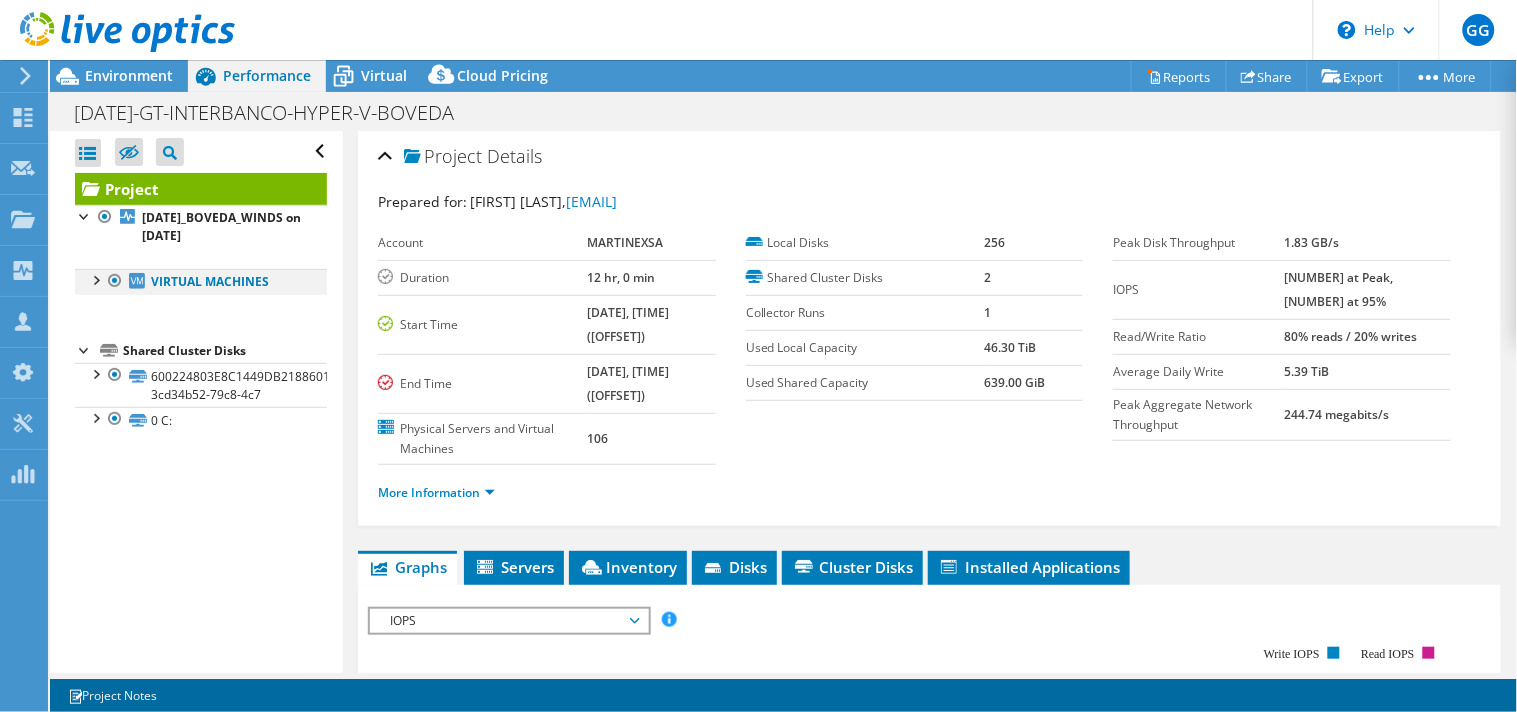 click at bounding box center (95, 279) 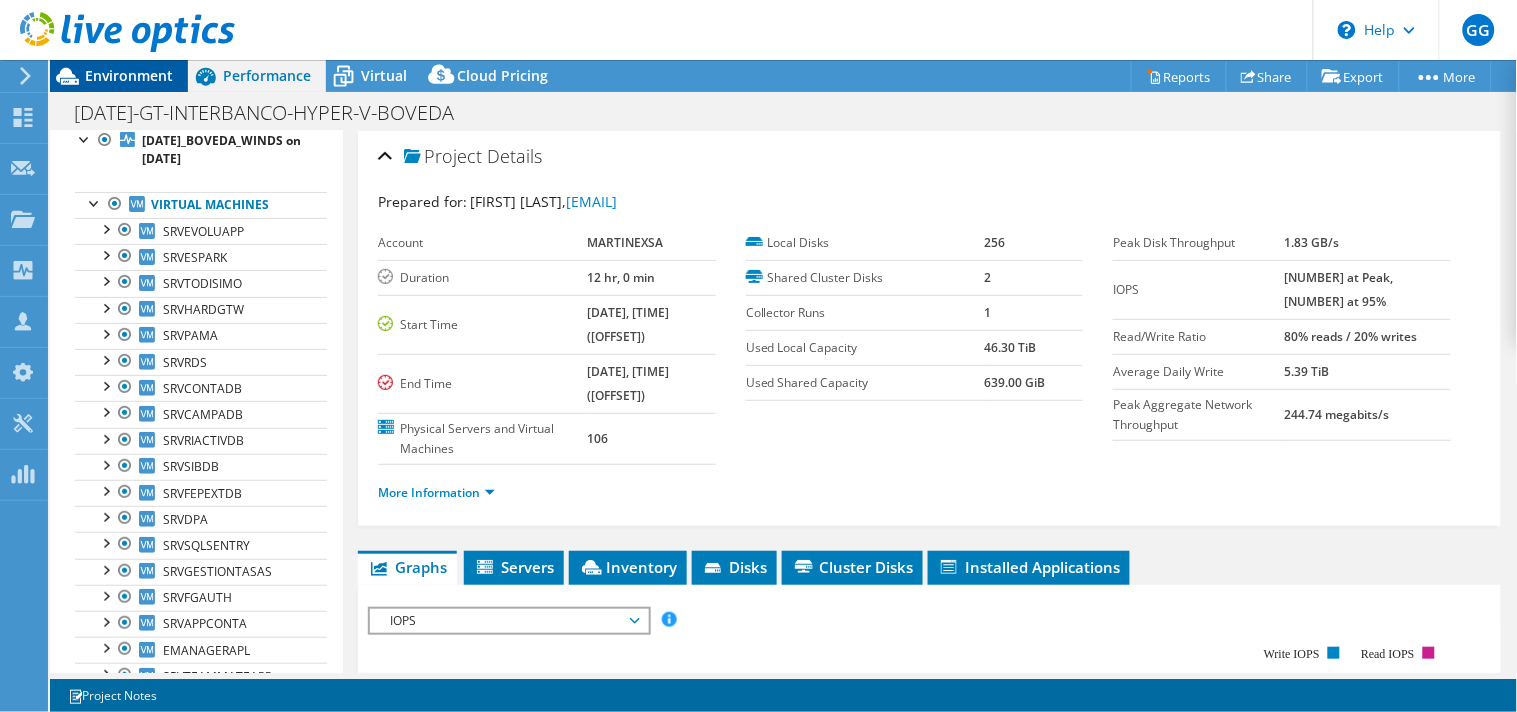 scroll, scrollTop: 0, scrollLeft: 0, axis: both 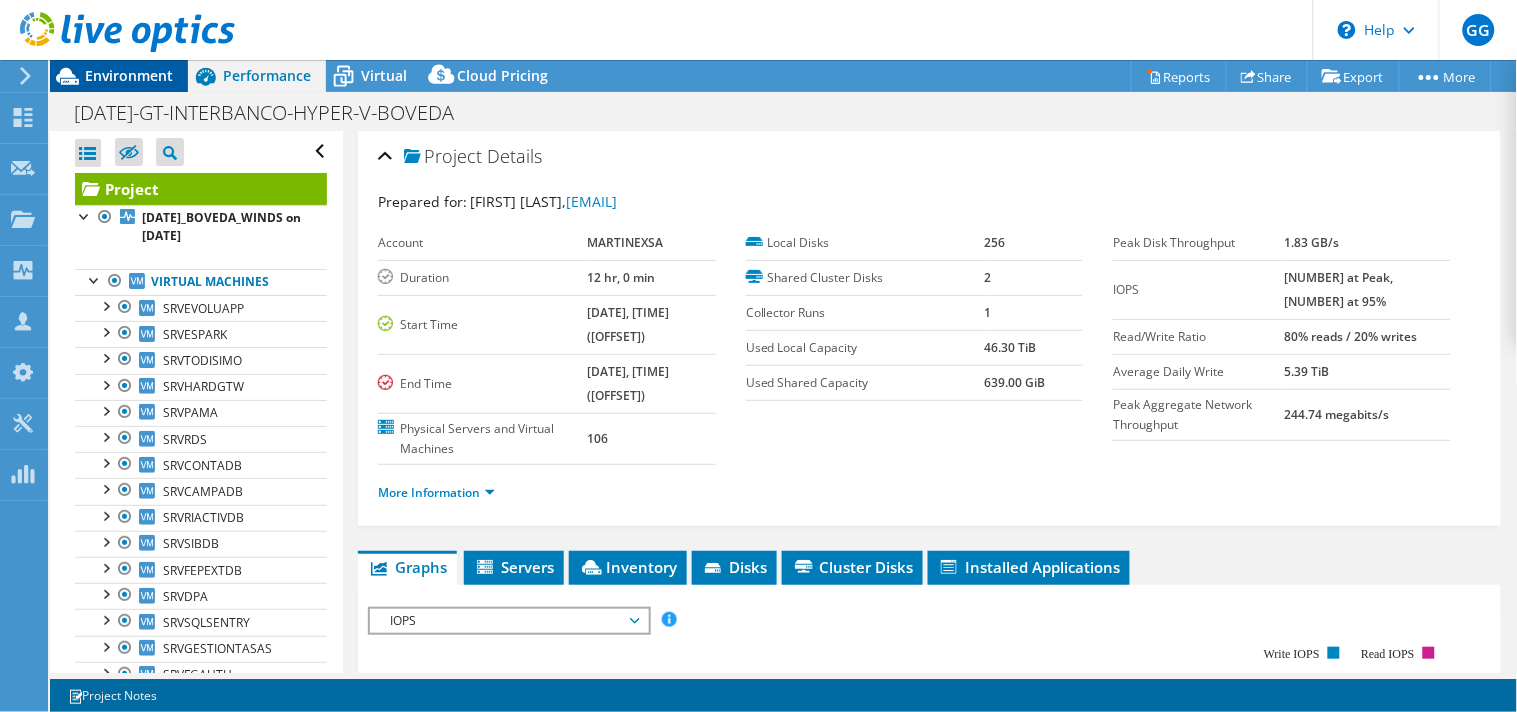 click on "Environment" at bounding box center [129, 75] 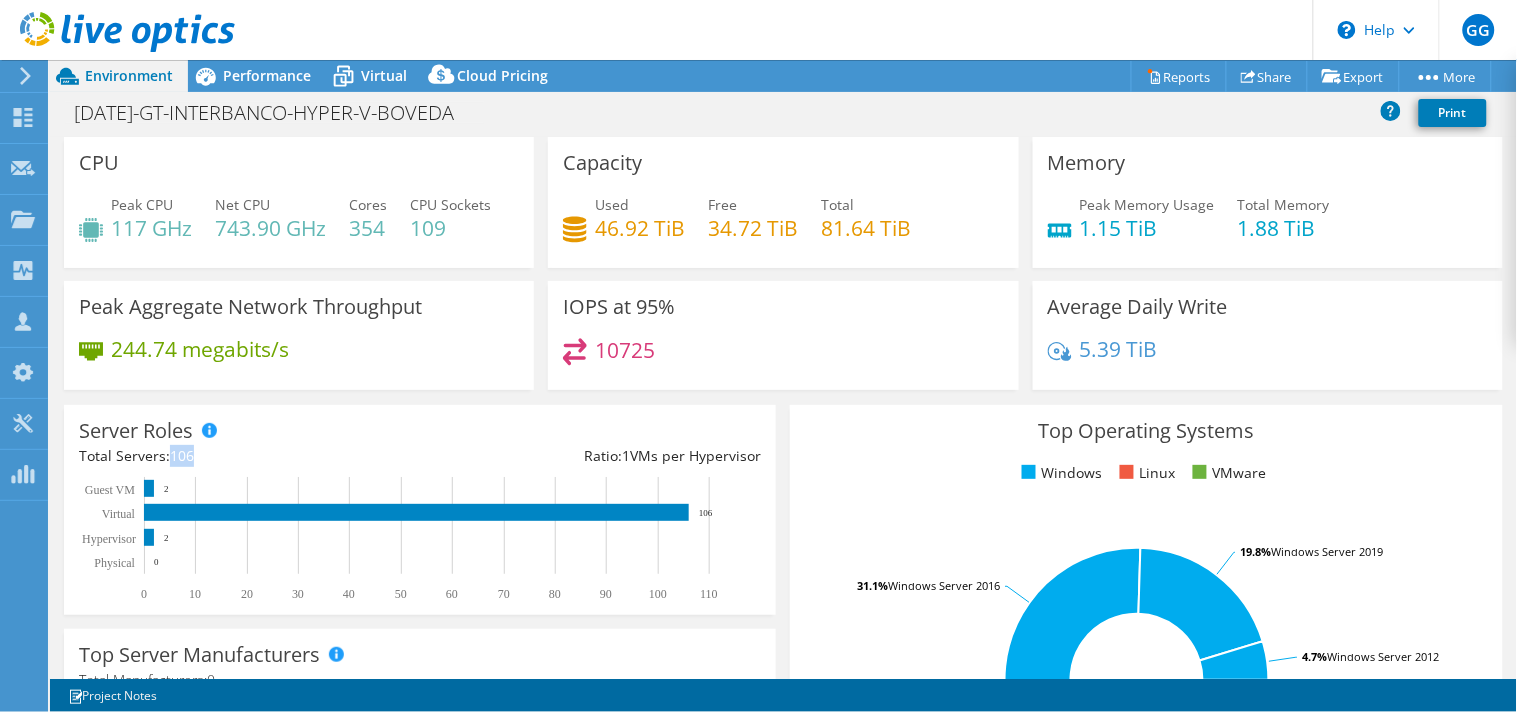 drag, startPoint x: 171, startPoint y: 453, endPoint x: 208, endPoint y: 453, distance: 37 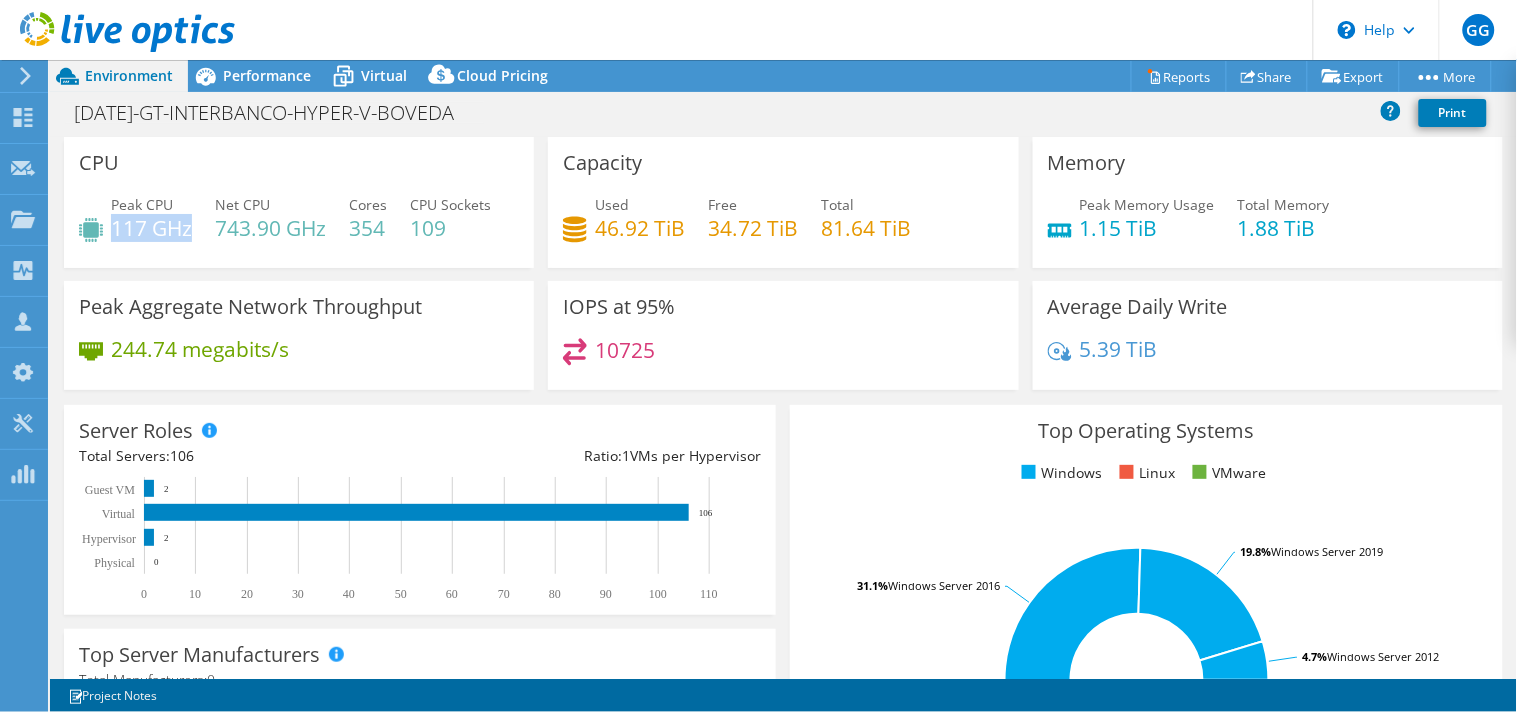 drag, startPoint x: 121, startPoint y: 221, endPoint x: 188, endPoint y: 224, distance: 67.06713 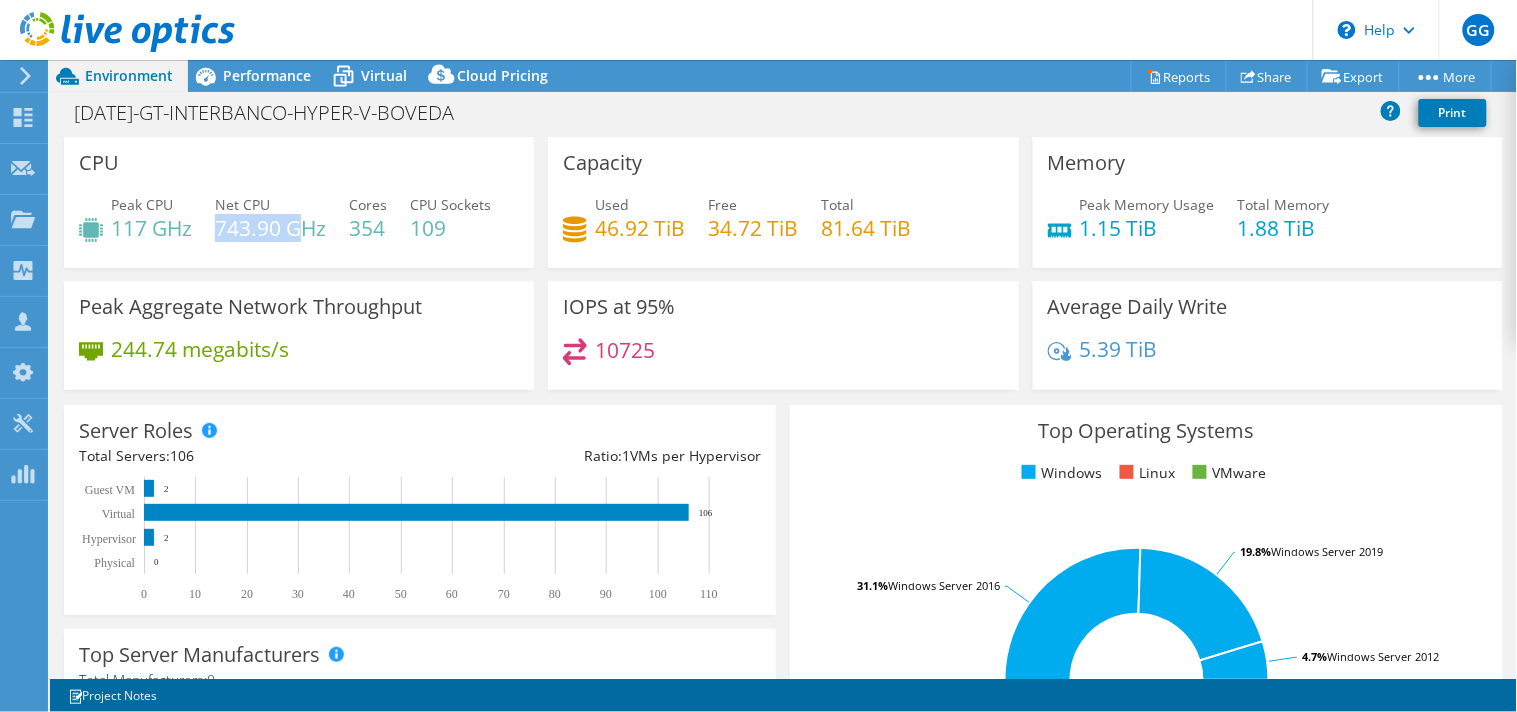 drag, startPoint x: 216, startPoint y: 228, endPoint x: 310, endPoint y: 232, distance: 94.08507 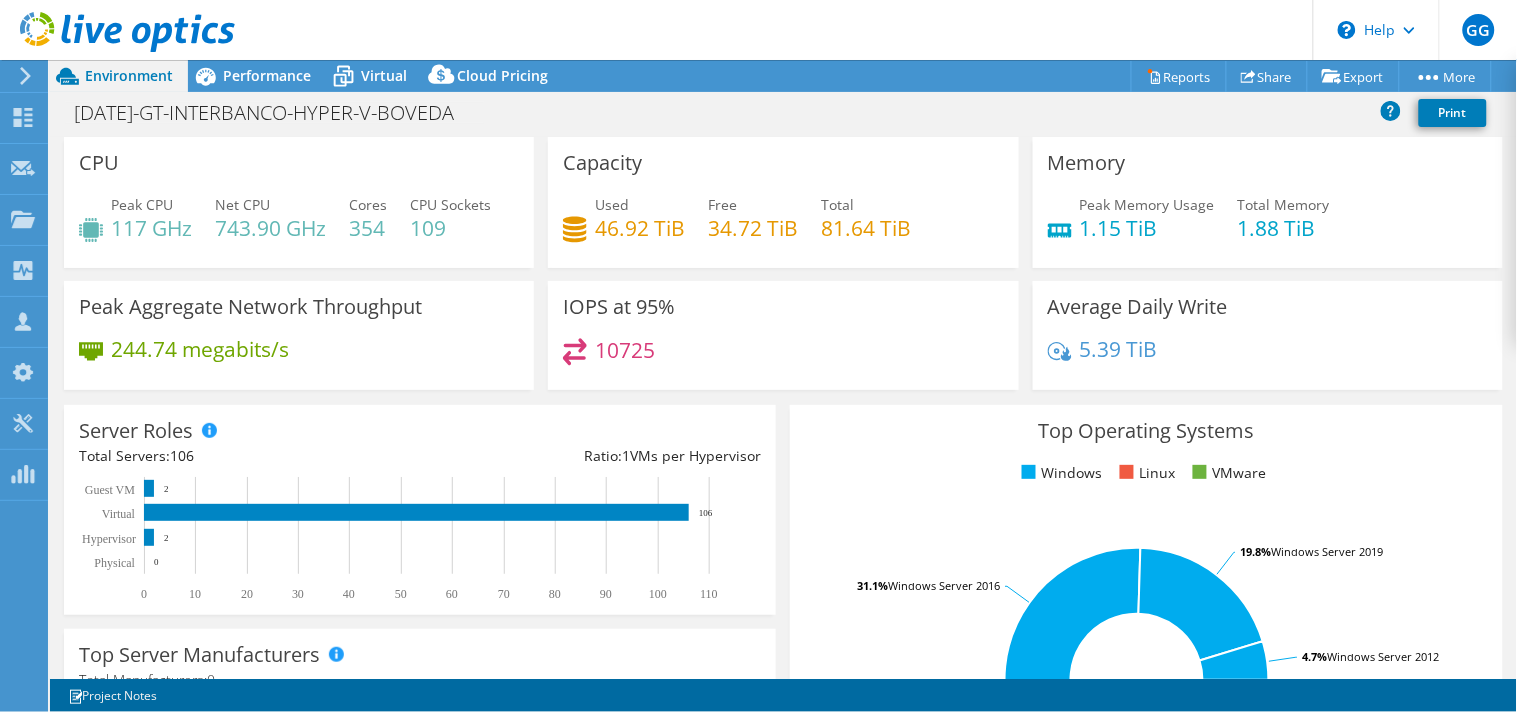 click on "Peak CPU
117 GHz
Net CPU
743.90 GHz
Cores
354
CPU Sockets
109" at bounding box center (299, 226) 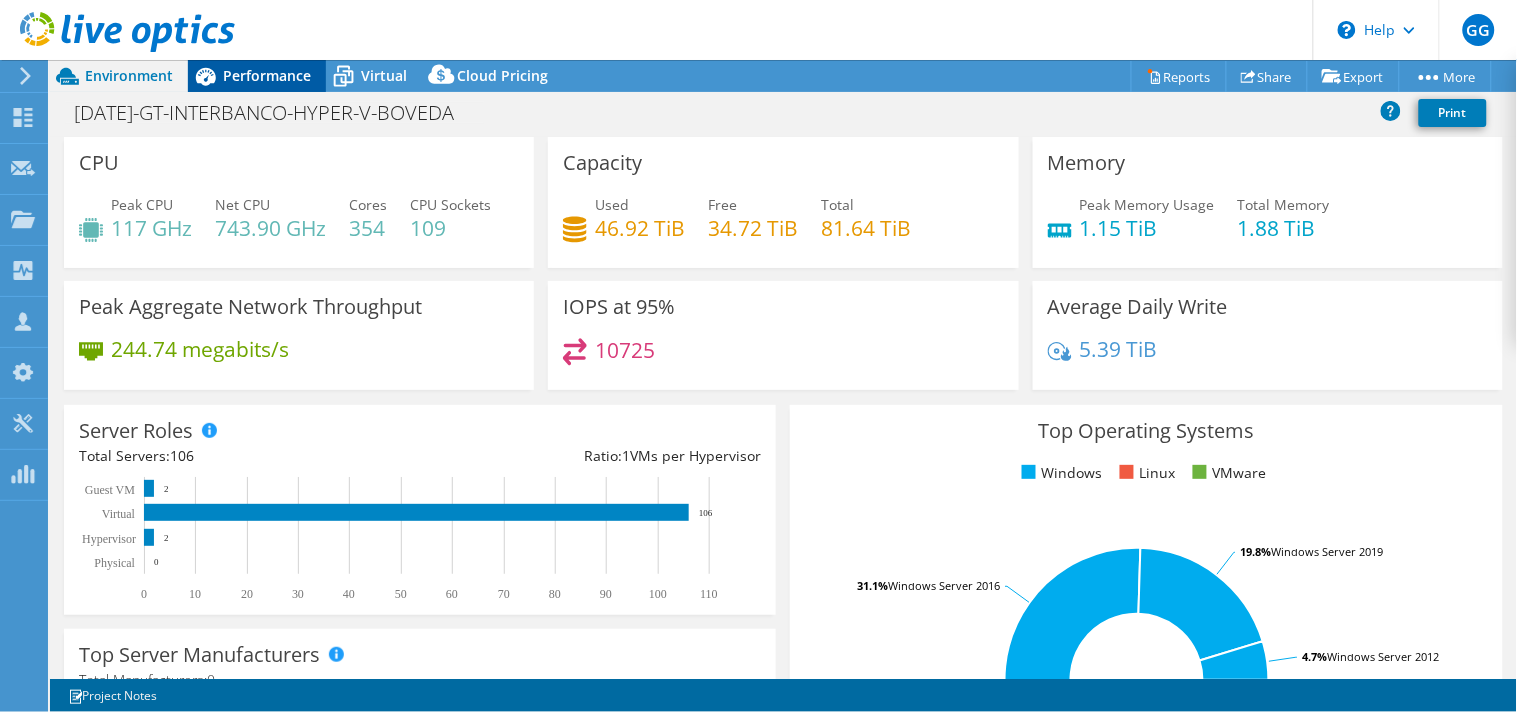 click on "Performance" at bounding box center [267, 75] 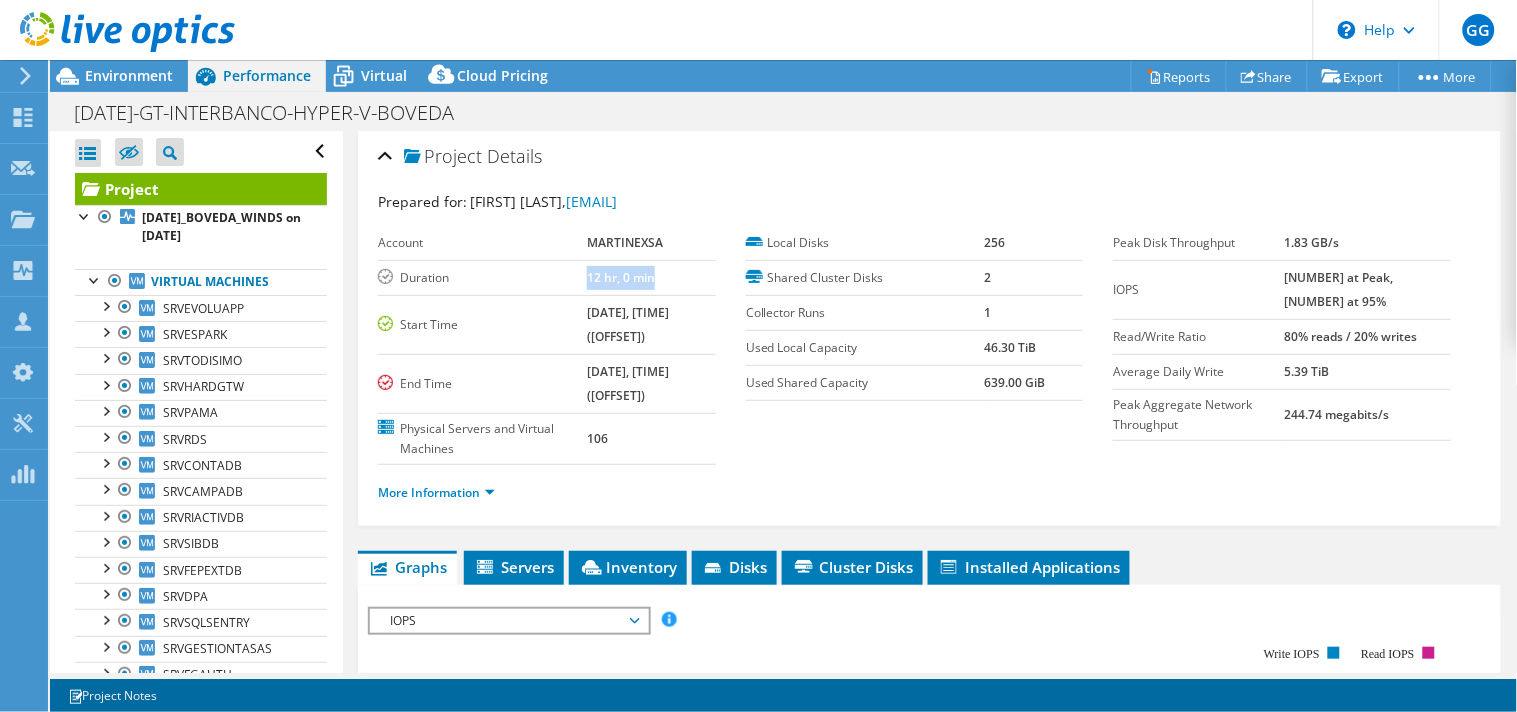drag, startPoint x: 591, startPoint y: 281, endPoint x: 663, endPoint y: 281, distance: 72 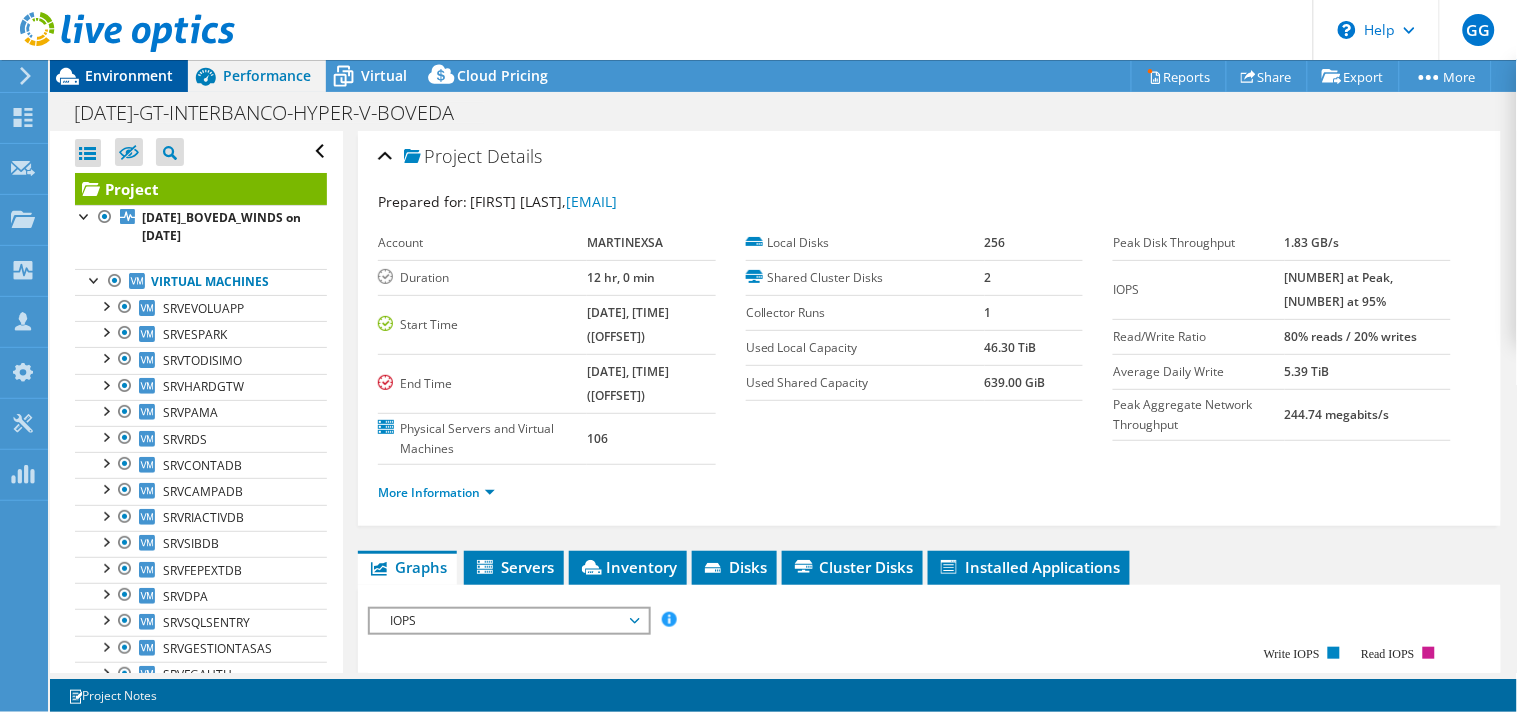 click on "Environment" at bounding box center [129, 75] 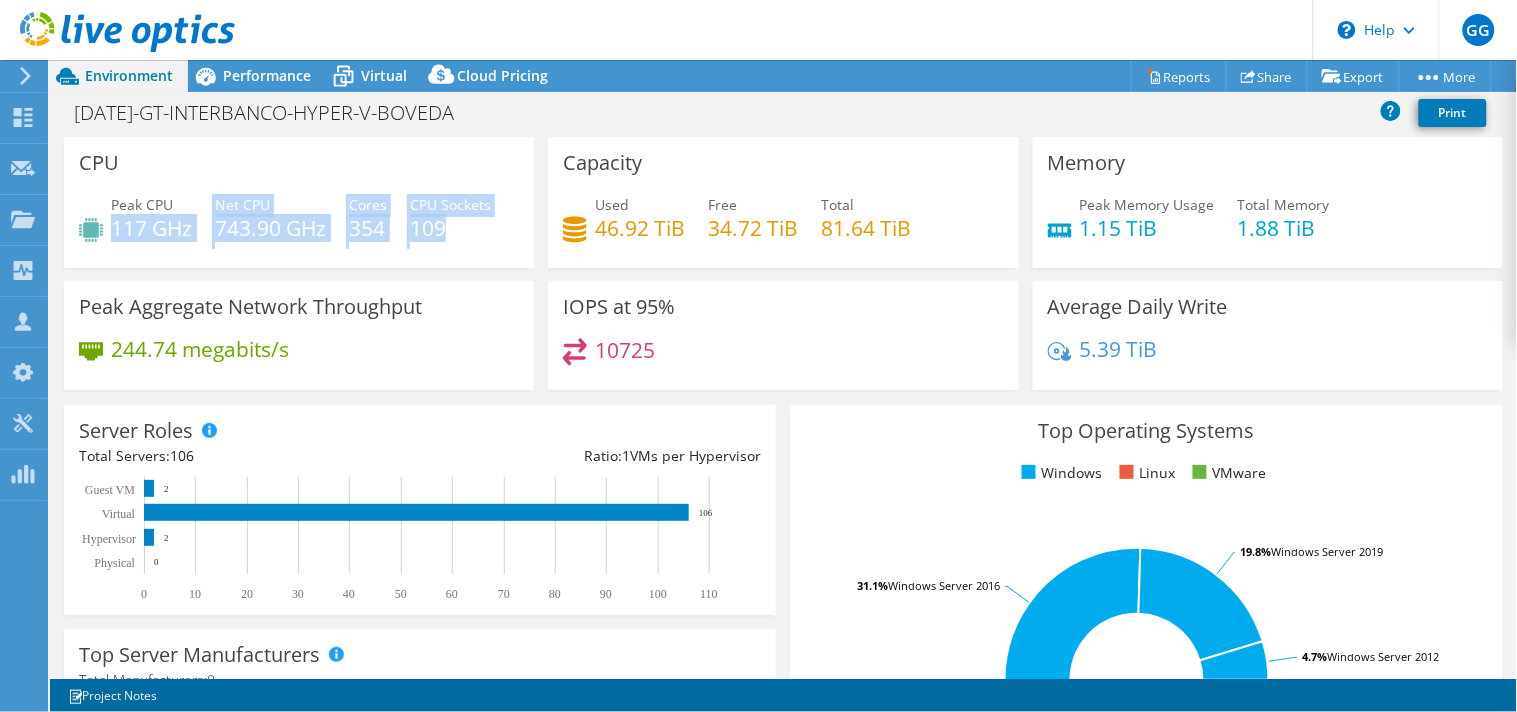drag, startPoint x: 112, startPoint y: 227, endPoint x: 448, endPoint y: 217, distance: 336.14877 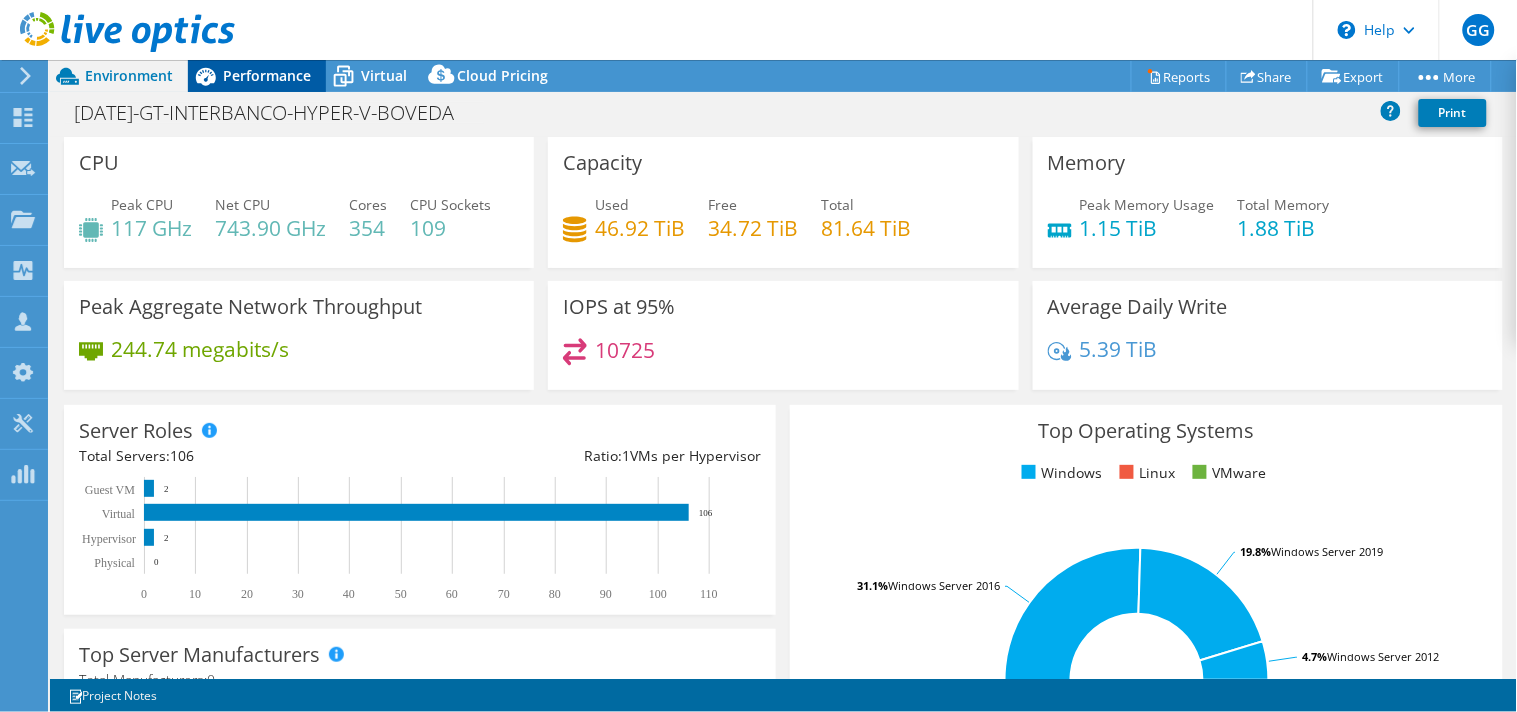 click on "Performance" at bounding box center [267, 75] 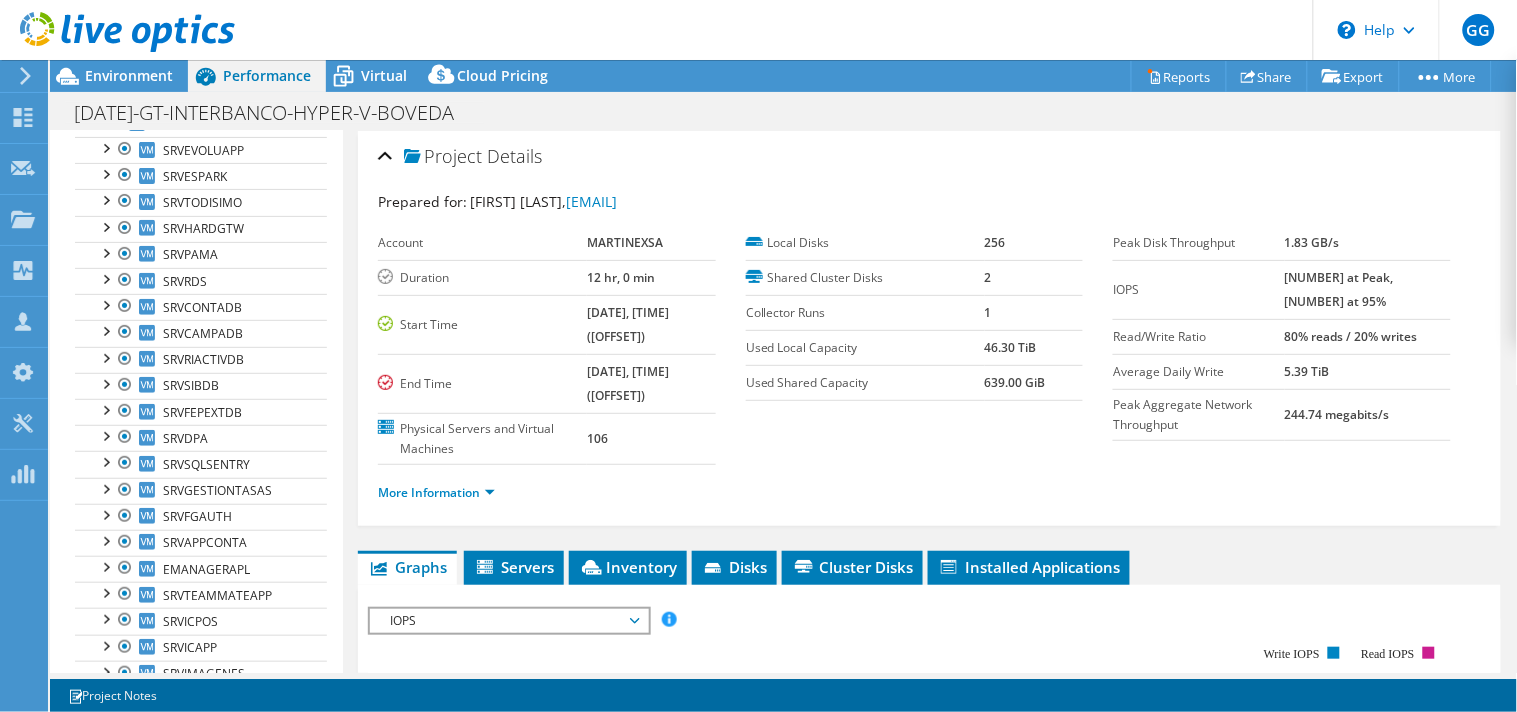 scroll, scrollTop: 0, scrollLeft: 0, axis: both 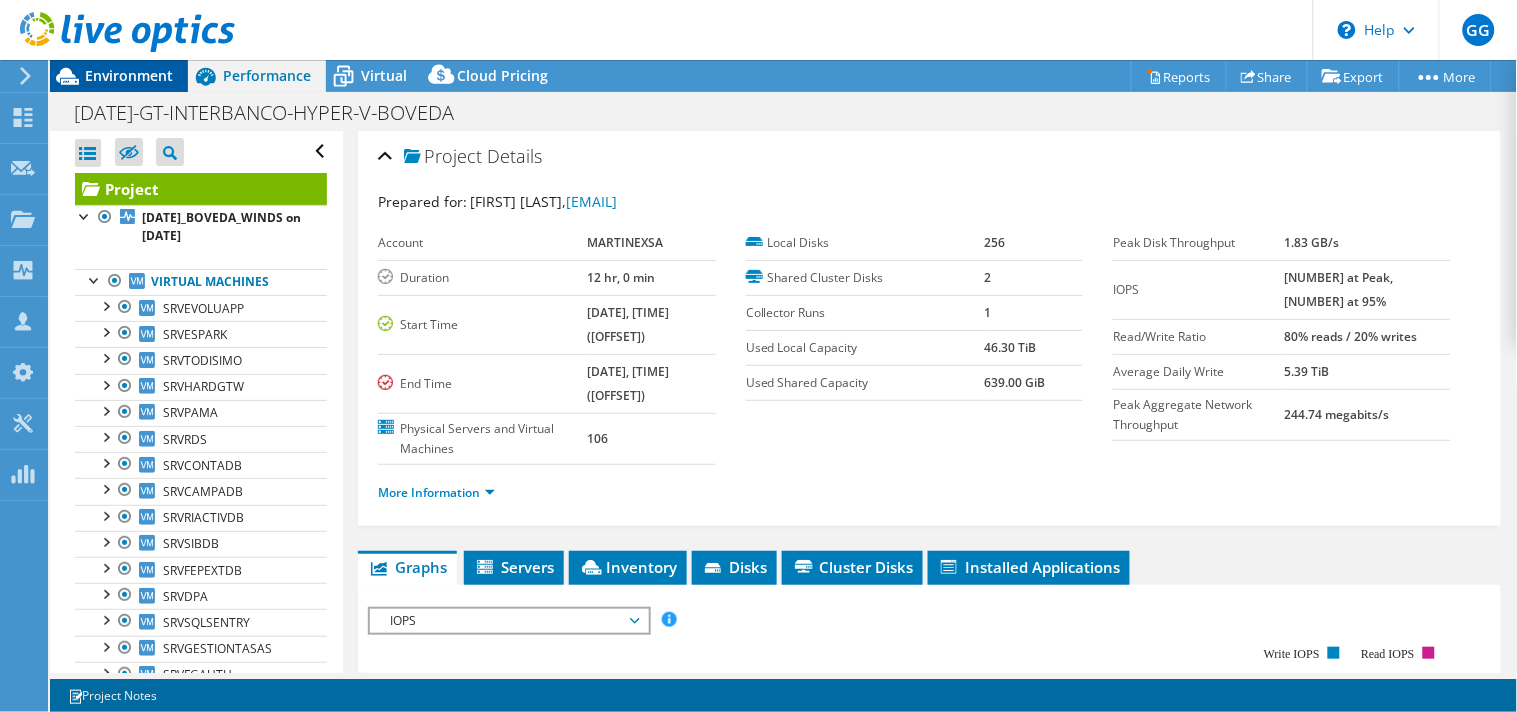 click on "Environment" at bounding box center [119, 76] 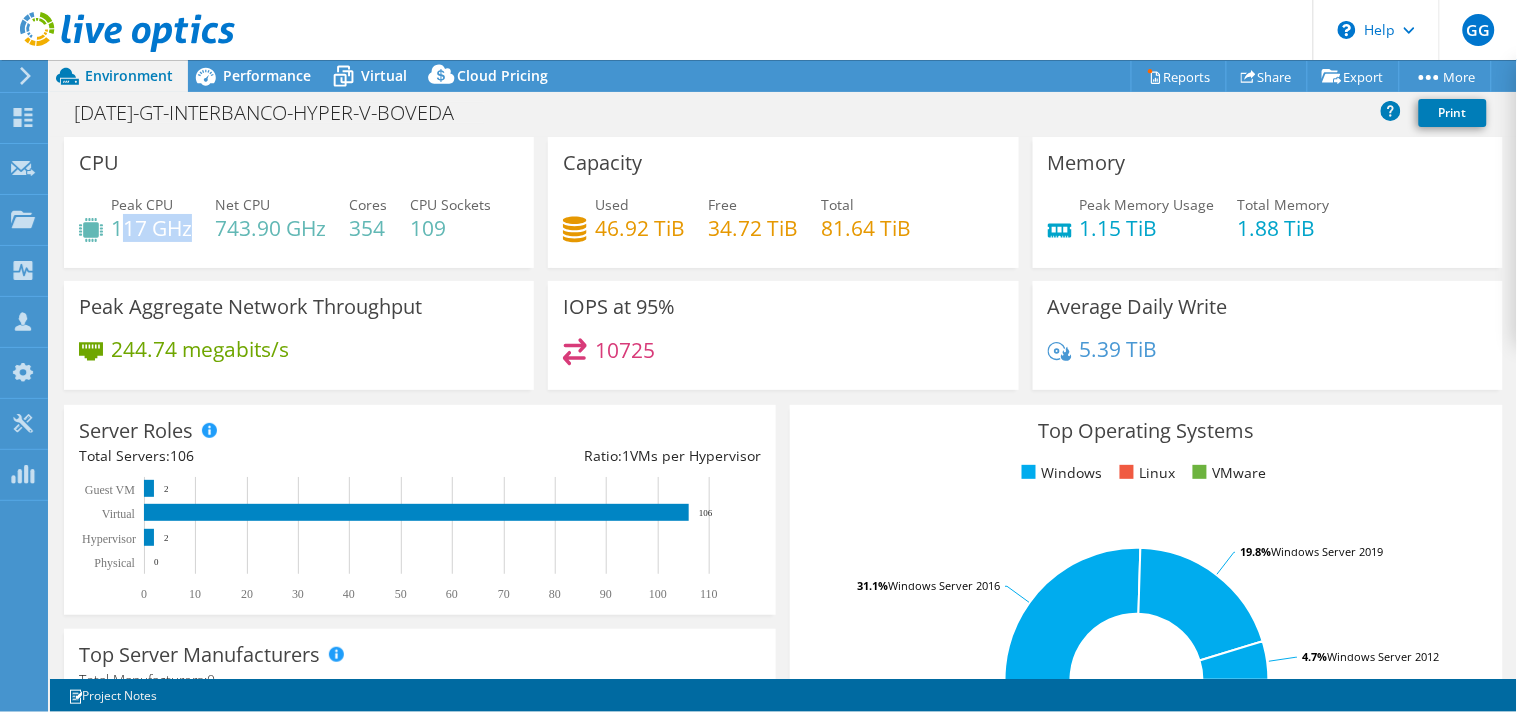 drag, startPoint x: 117, startPoint y: 227, endPoint x: 191, endPoint y: 232, distance: 74.168724 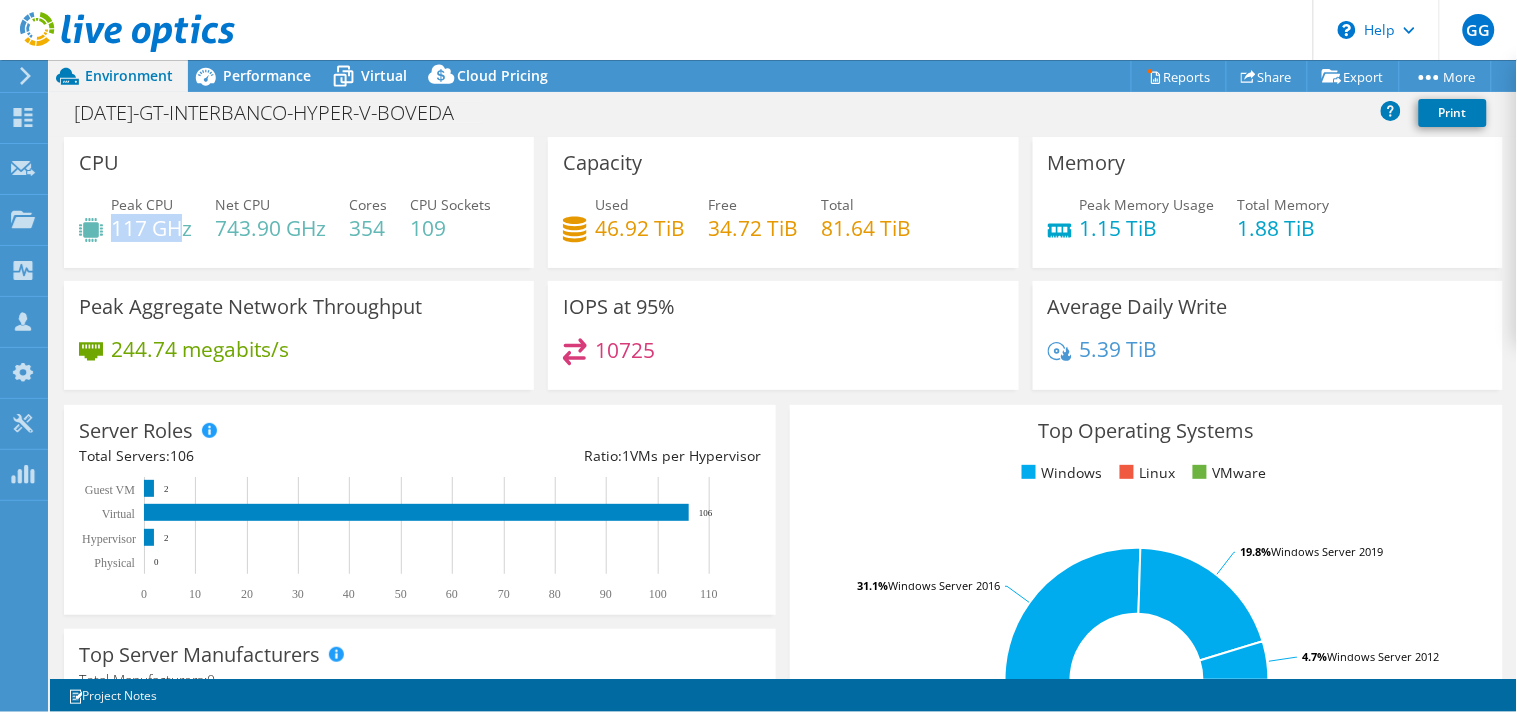 drag, startPoint x: 112, startPoint y: 226, endPoint x: 183, endPoint y: 227, distance: 71.00704 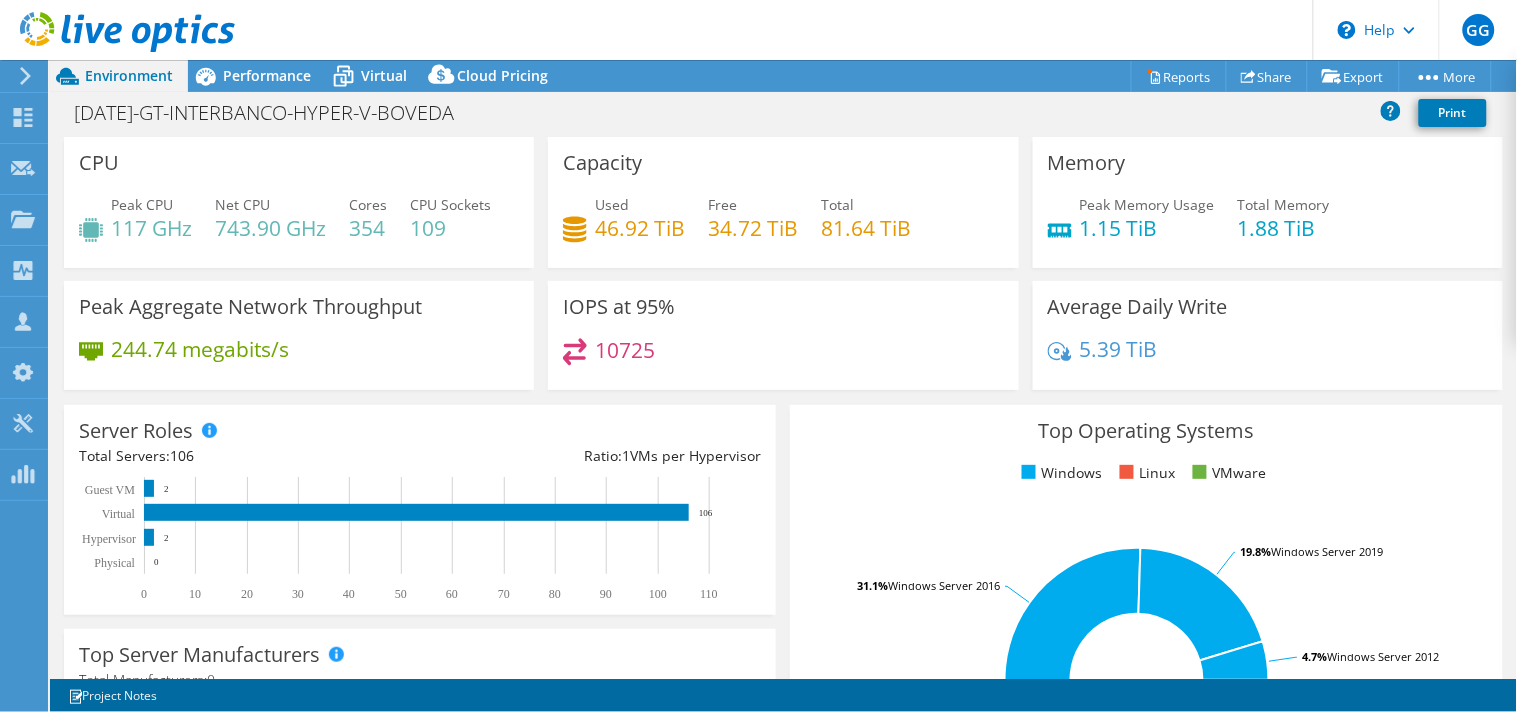 click on "743.90 GHz" at bounding box center [270, 228] 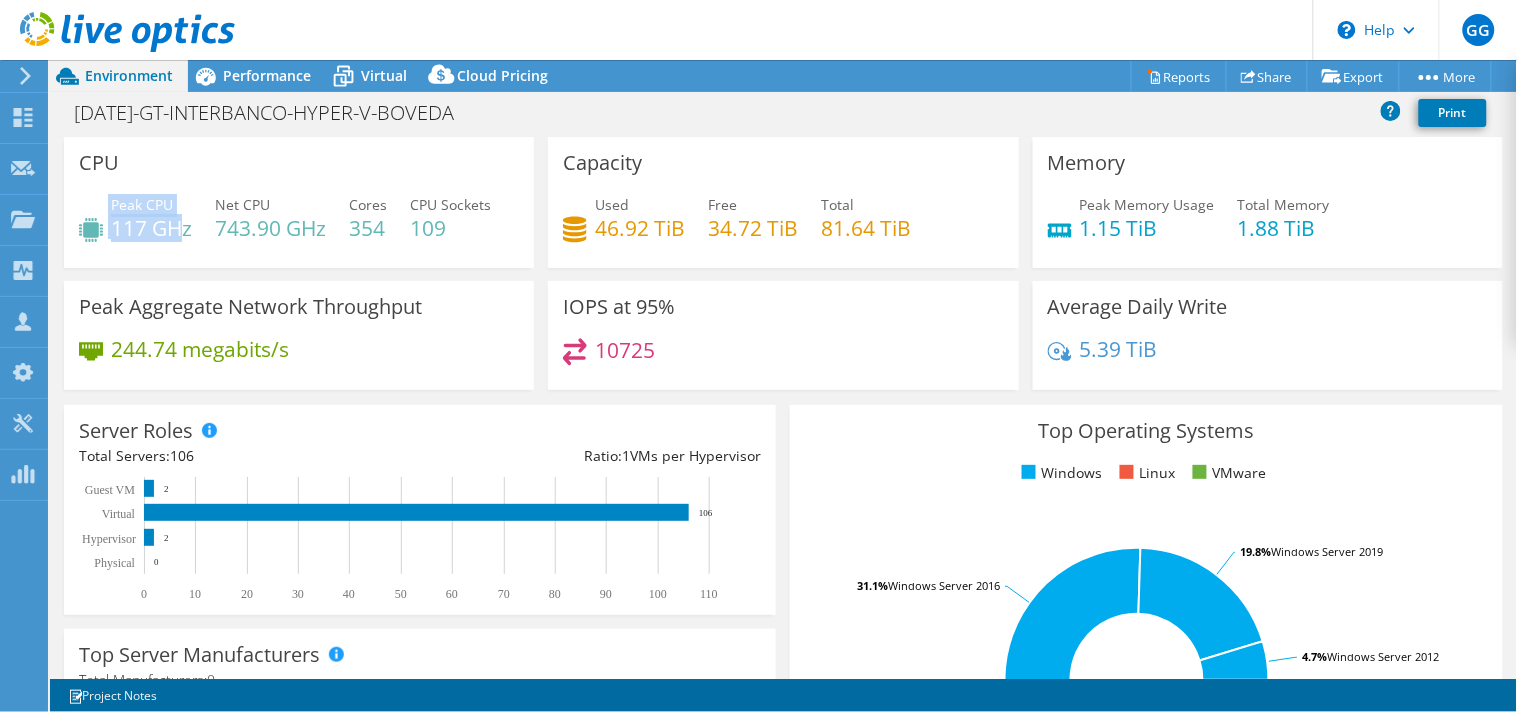 drag, startPoint x: 107, startPoint y: 233, endPoint x: 176, endPoint y: 235, distance: 69.02898 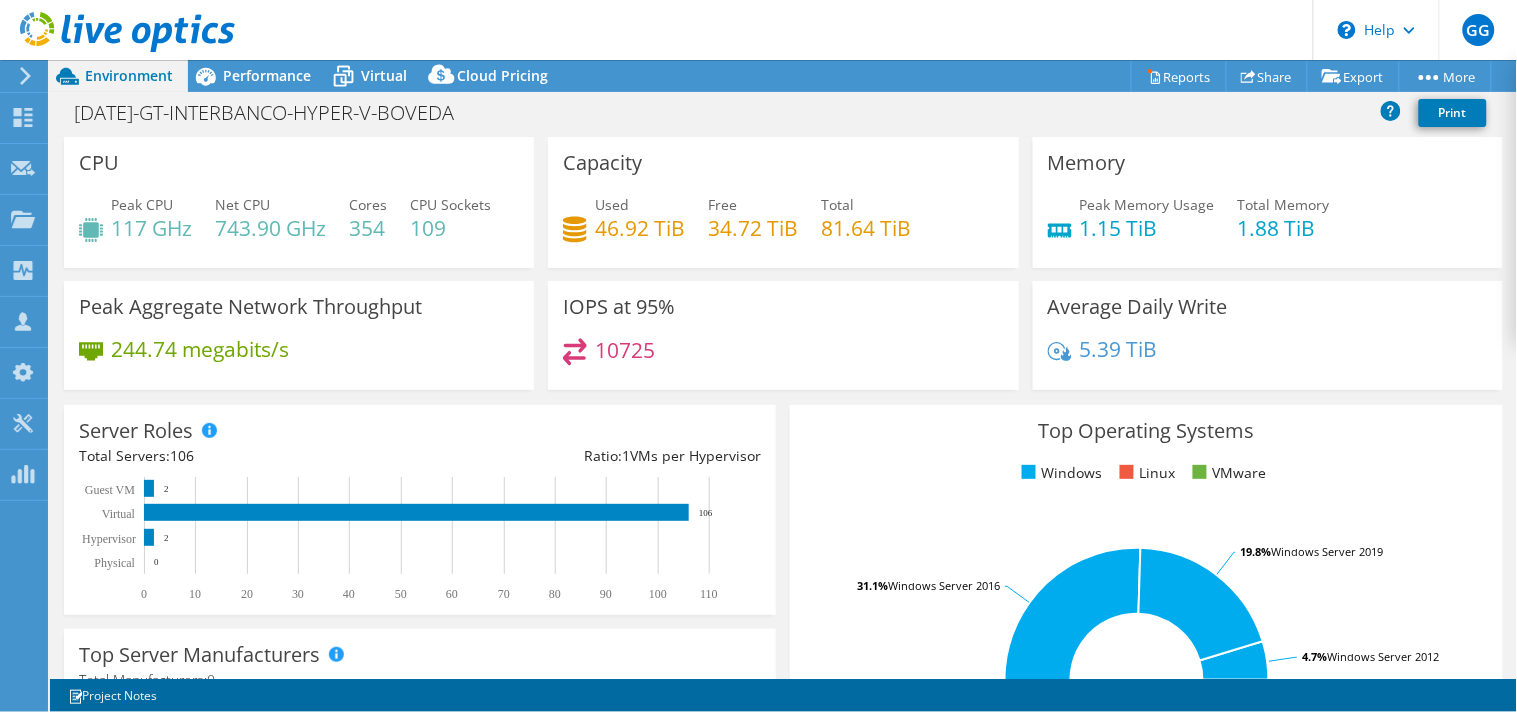 drag, startPoint x: 348, startPoint y: 225, endPoint x: 266, endPoint y: 235, distance: 82.607506 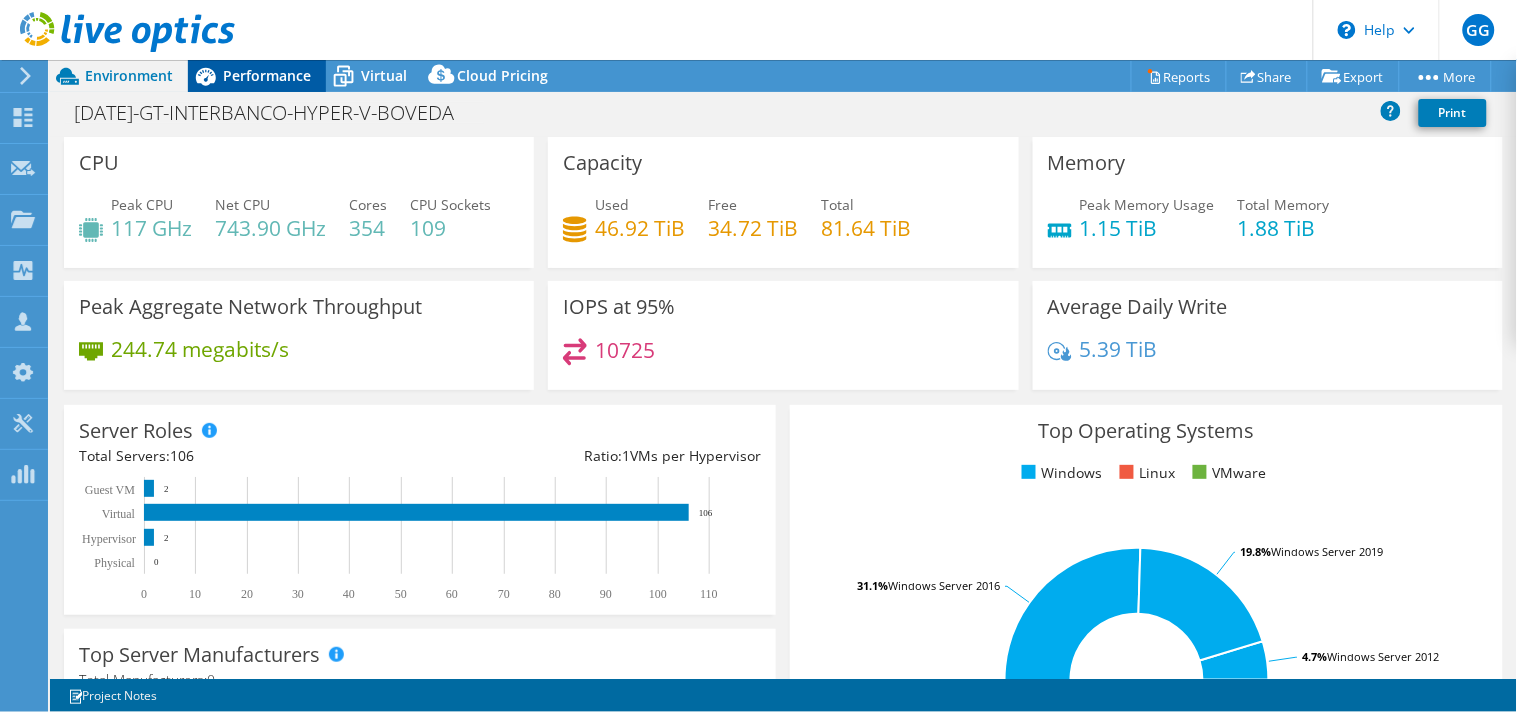 click on "Performance" at bounding box center [267, 75] 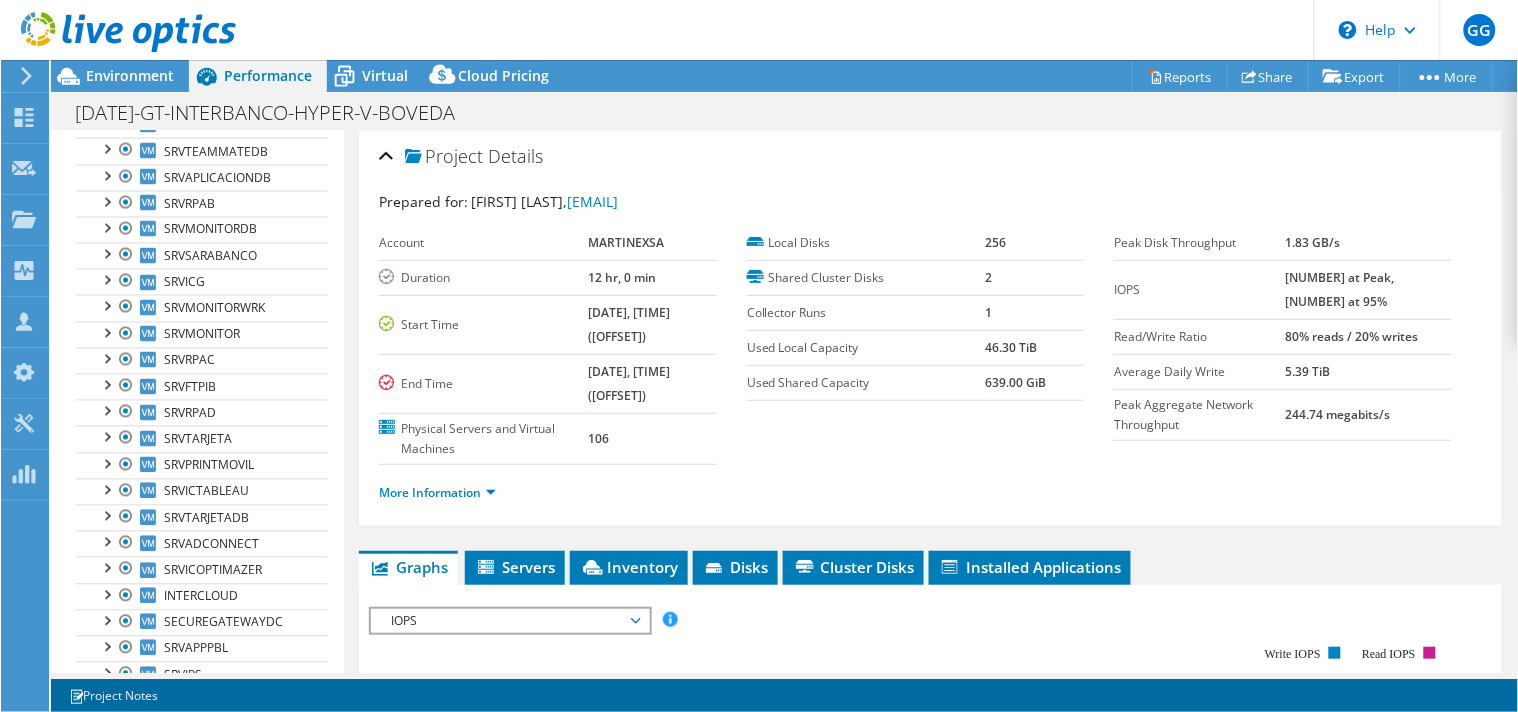 scroll, scrollTop: 0, scrollLeft: 0, axis: both 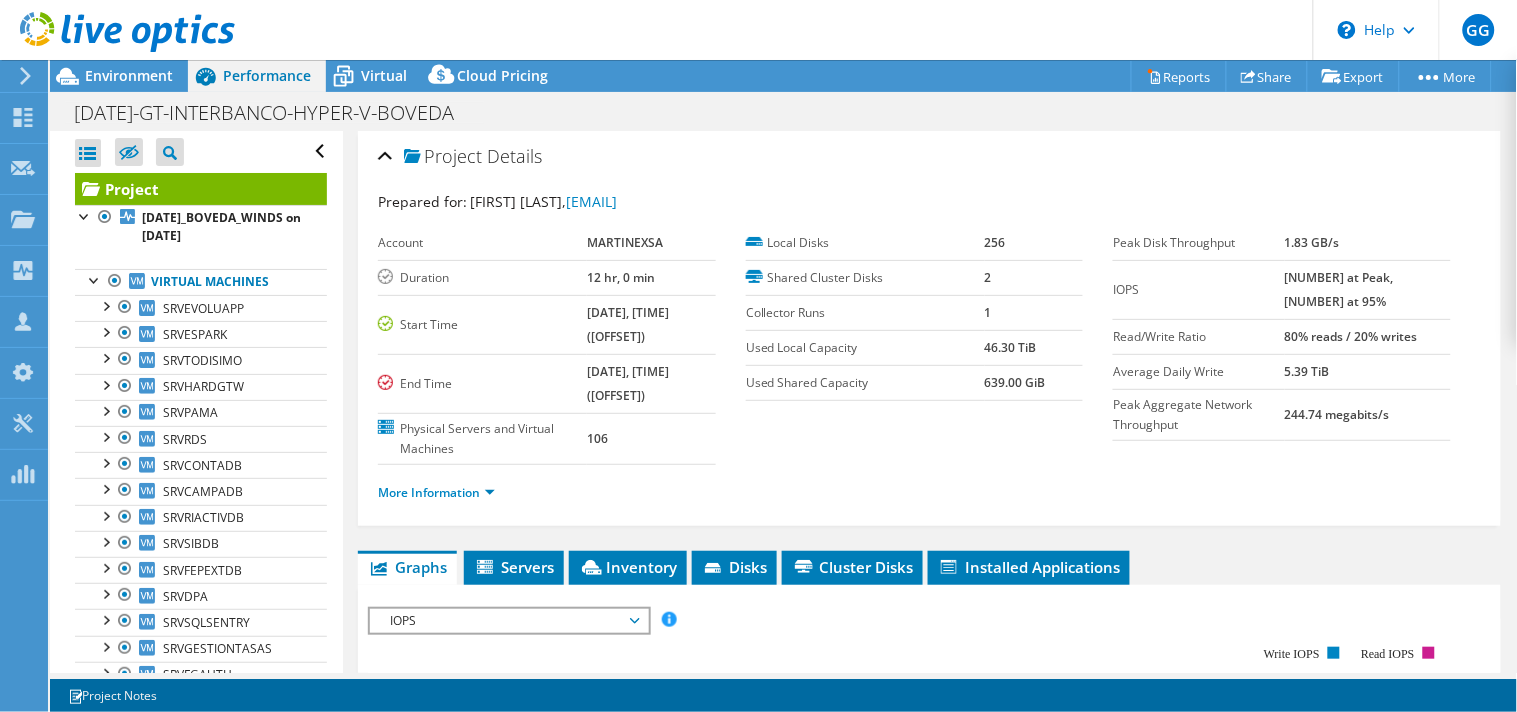 click at bounding box center [117, 33] 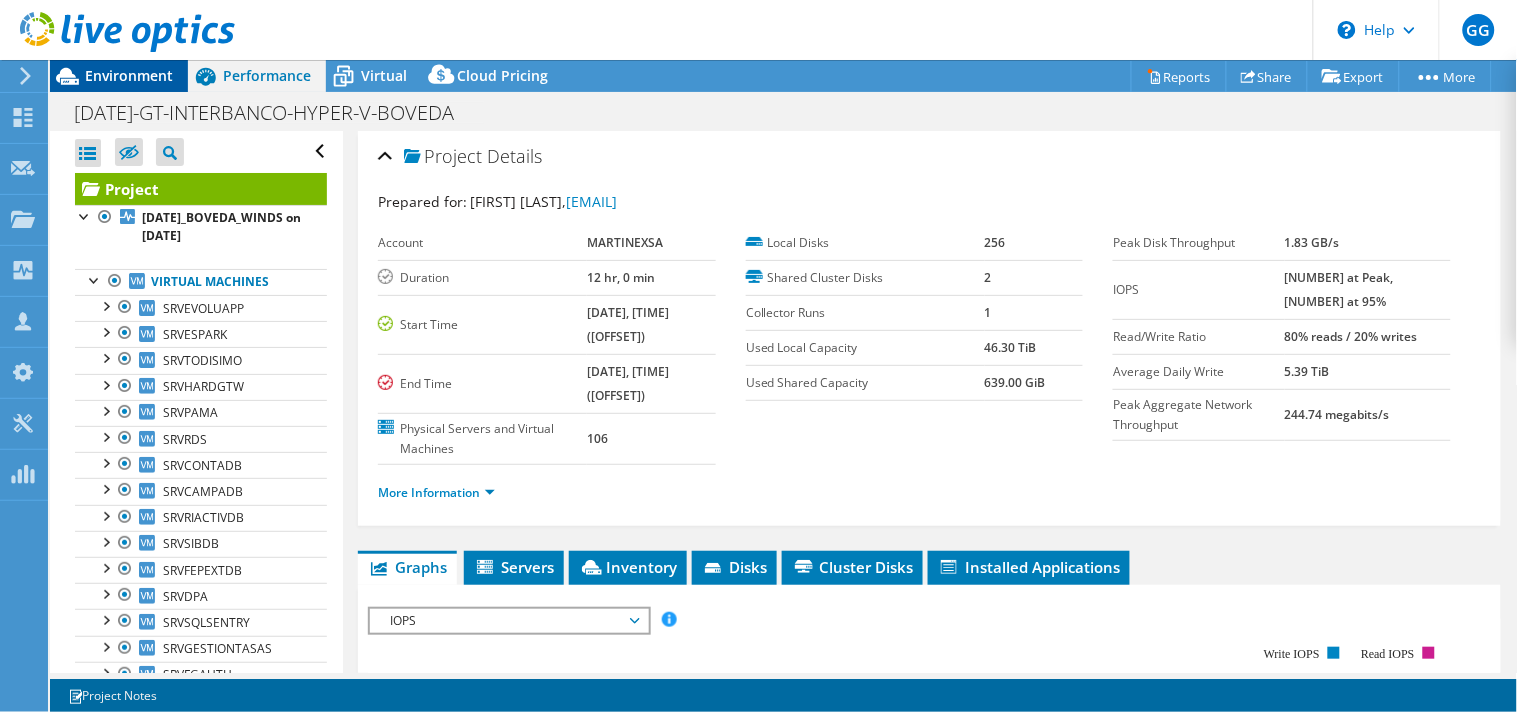 click on "Environment" at bounding box center [129, 75] 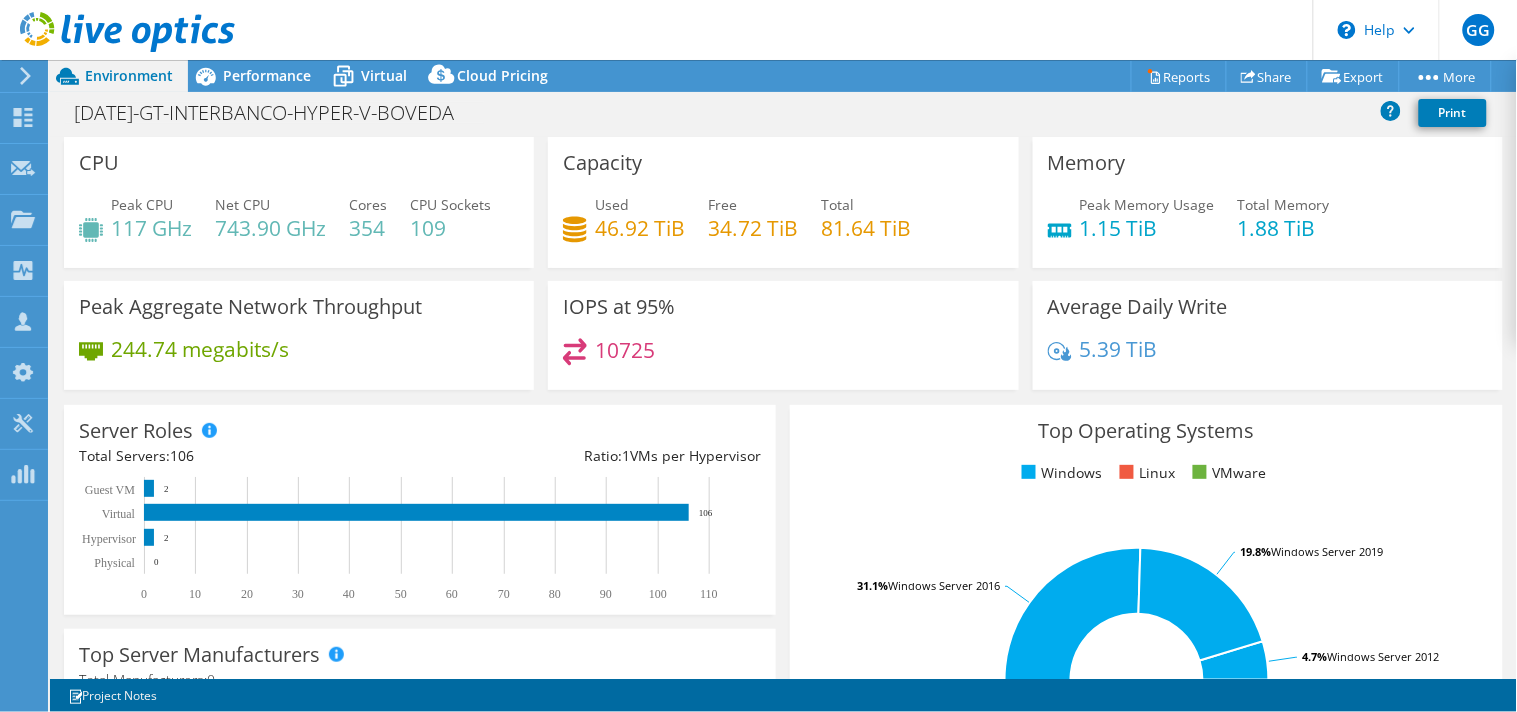 drag, startPoint x: 115, startPoint y: 223, endPoint x: 137, endPoint y: 223, distance: 22 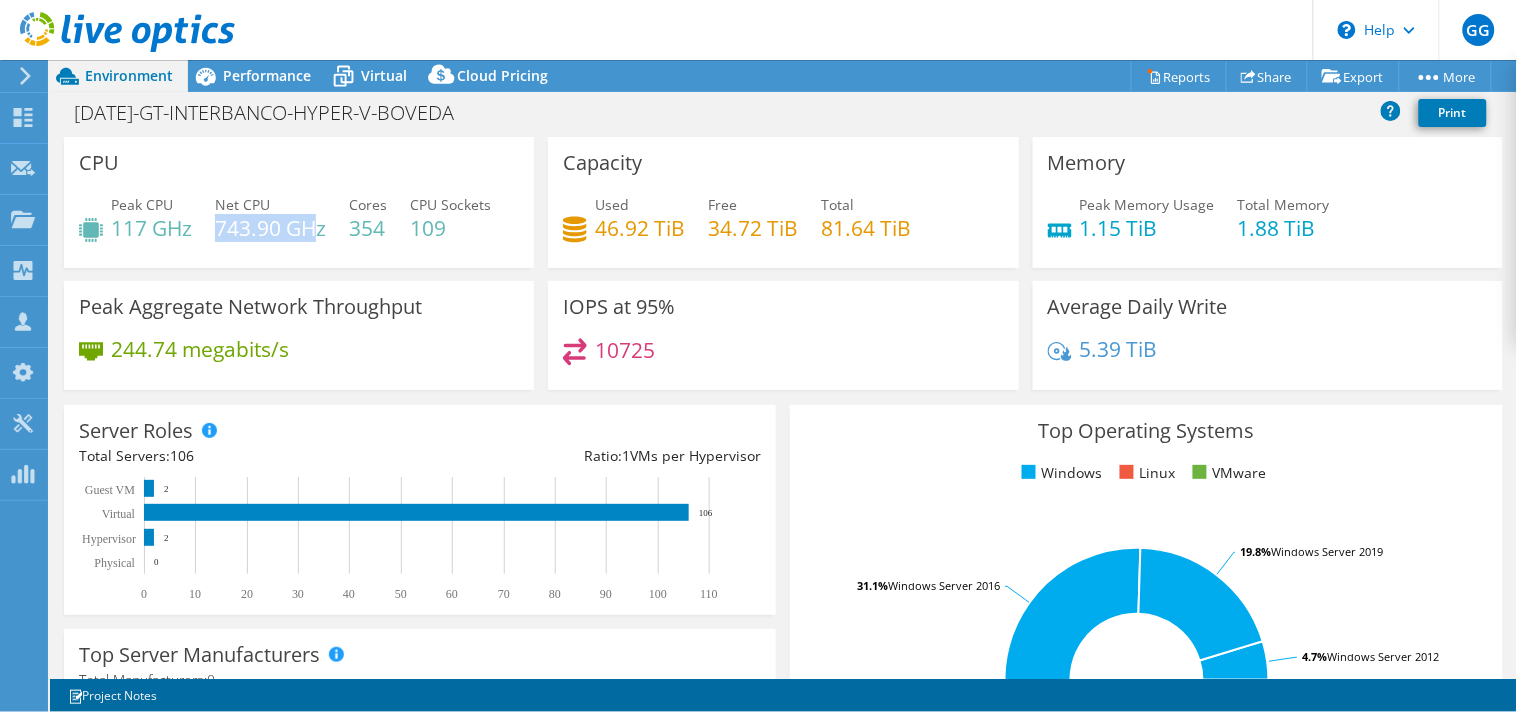 drag, startPoint x: 218, startPoint y: 225, endPoint x: 322, endPoint y: 221, distance: 104.0769 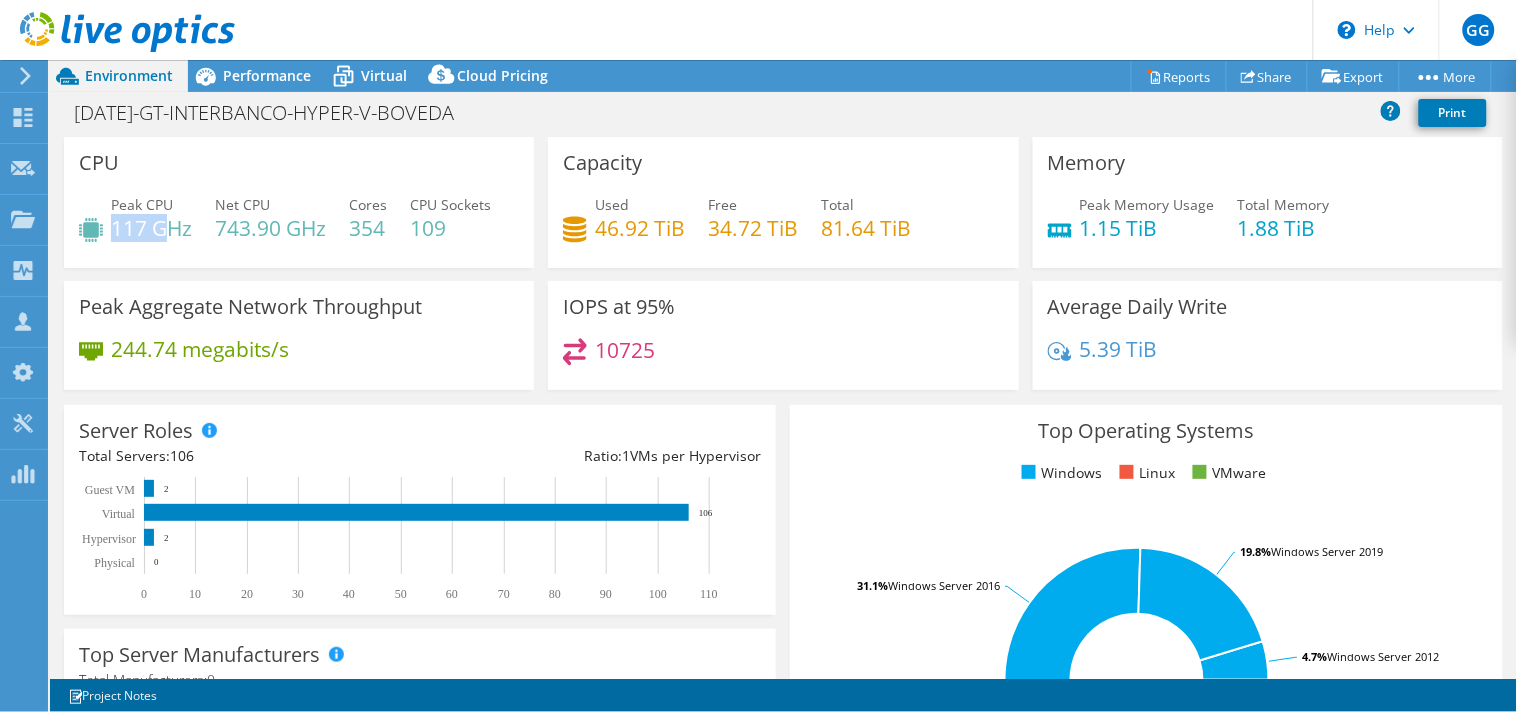 drag, startPoint x: 115, startPoint y: 228, endPoint x: 172, endPoint y: 226, distance: 57.035076 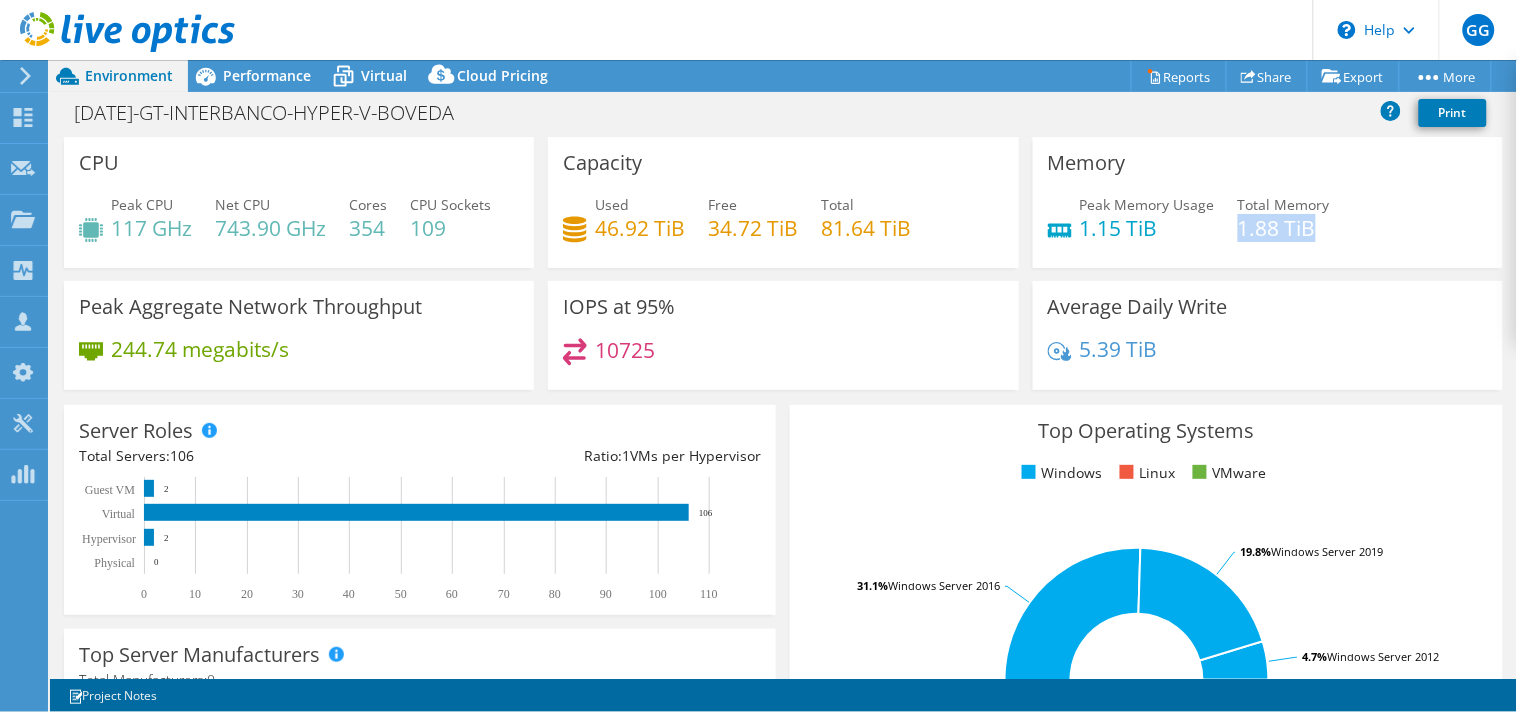 drag, startPoint x: 1232, startPoint y: 227, endPoint x: 1308, endPoint y: 227, distance: 76 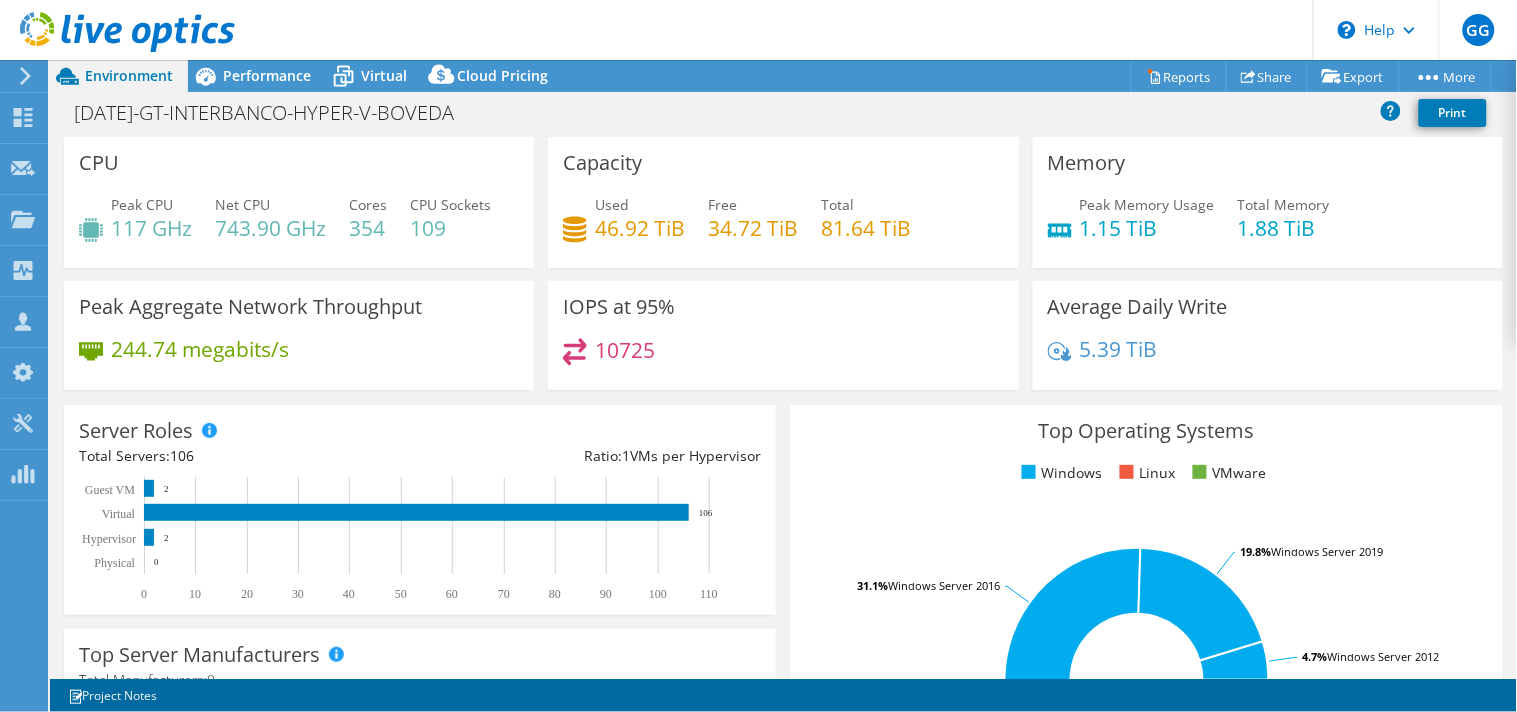 click on "Peak Memory Usage
1.15 TiB
Total Memory
1.88 TiB" at bounding box center [1268, 226] 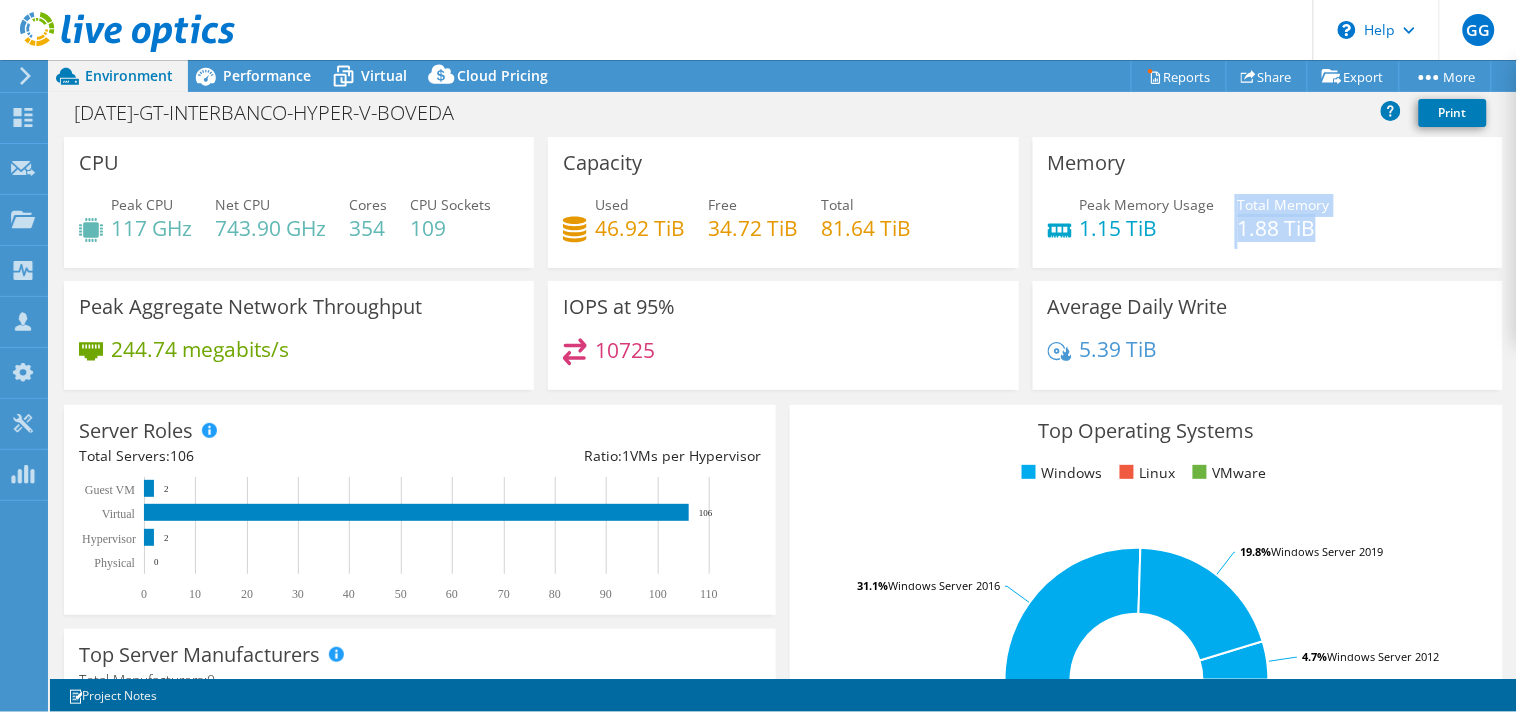 drag, startPoint x: 1221, startPoint y: 233, endPoint x: 1310, endPoint y: 231, distance: 89.02247 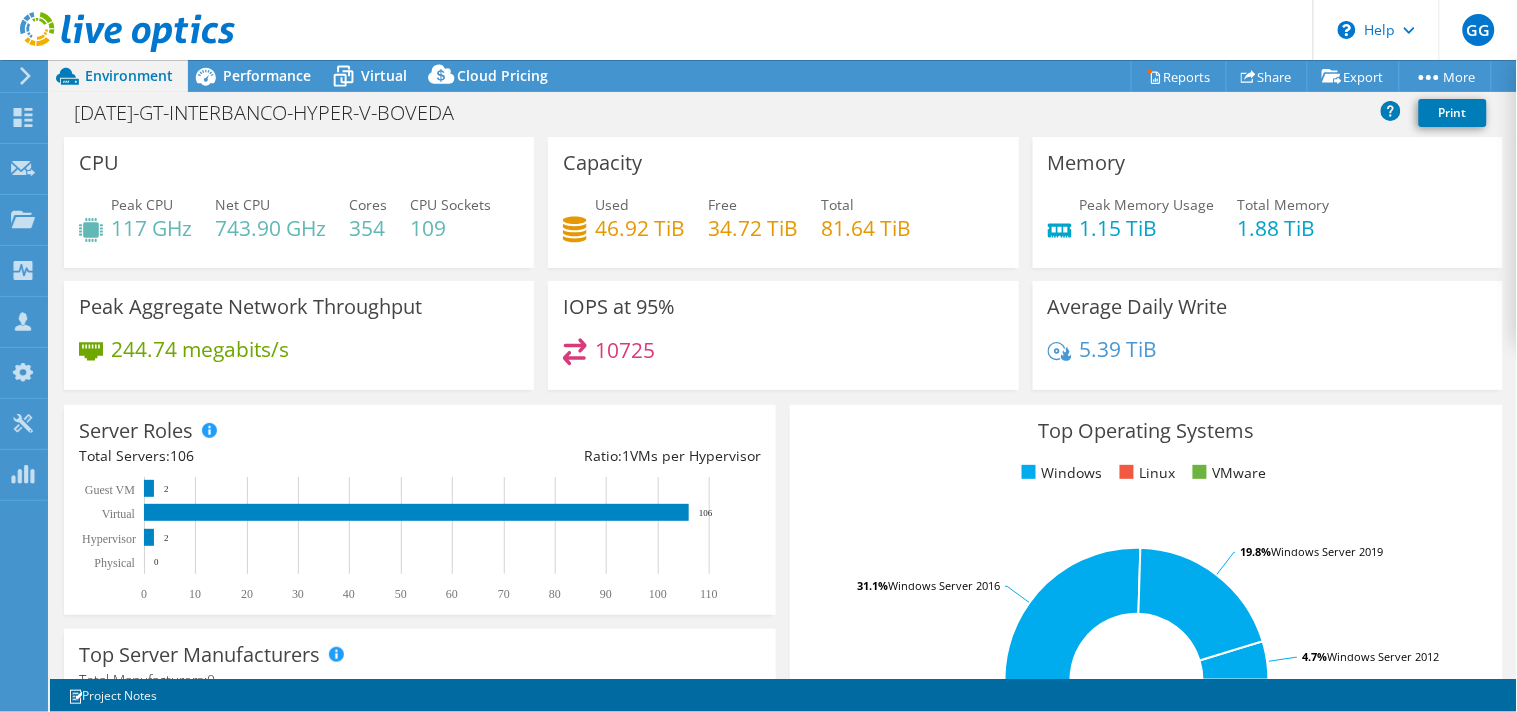 click on "1.15 TiB" at bounding box center [1147, 228] 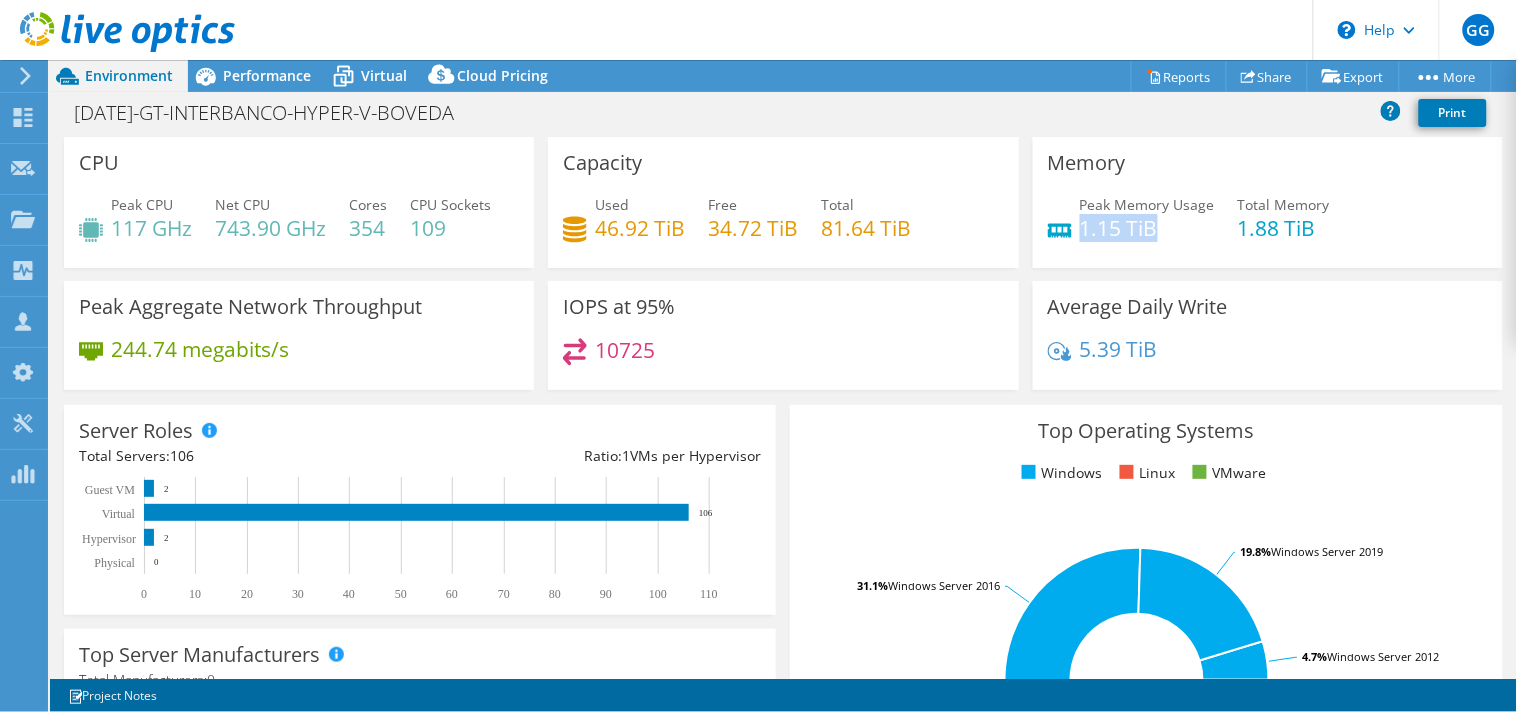 drag, startPoint x: 1068, startPoint y: 227, endPoint x: 1148, endPoint y: 230, distance: 80.05623 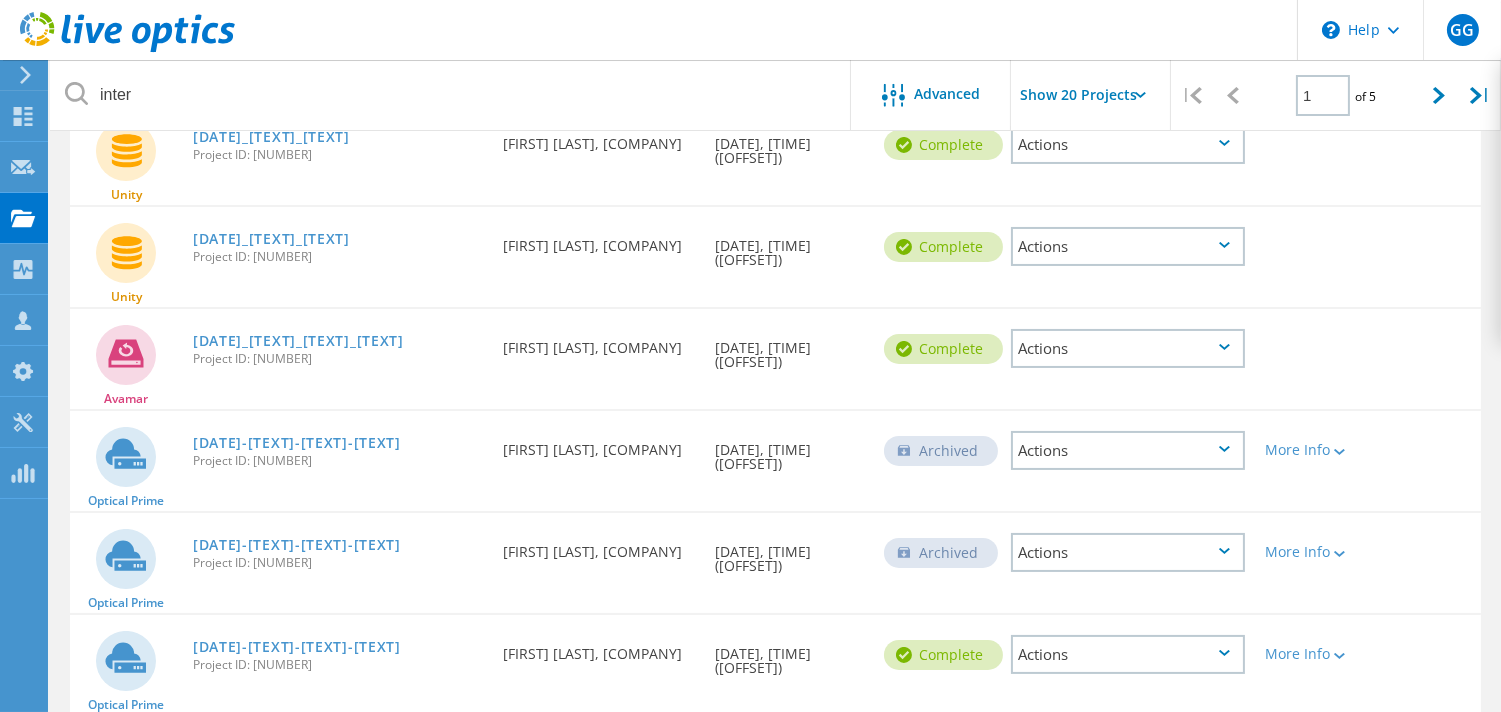 scroll, scrollTop: 383, scrollLeft: 0, axis: vertical 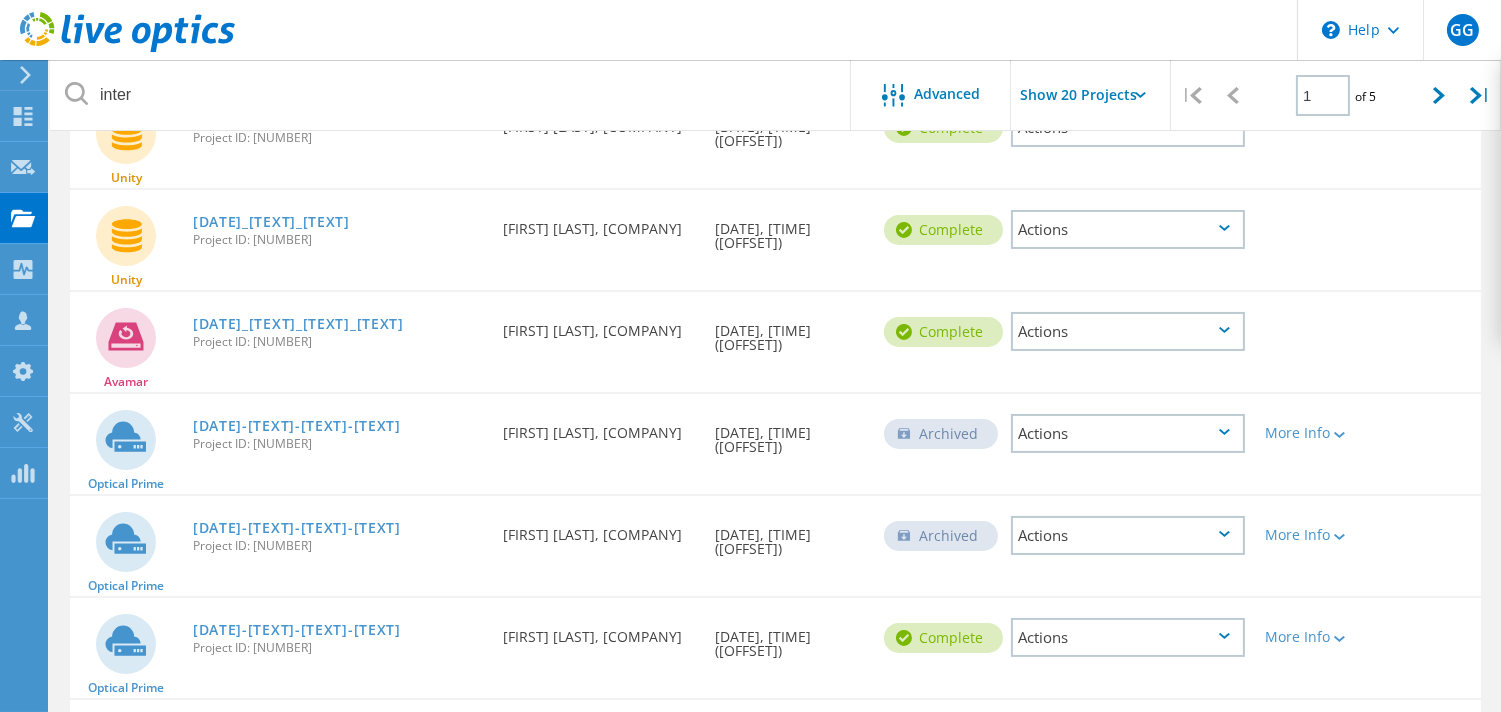click on "Actions" 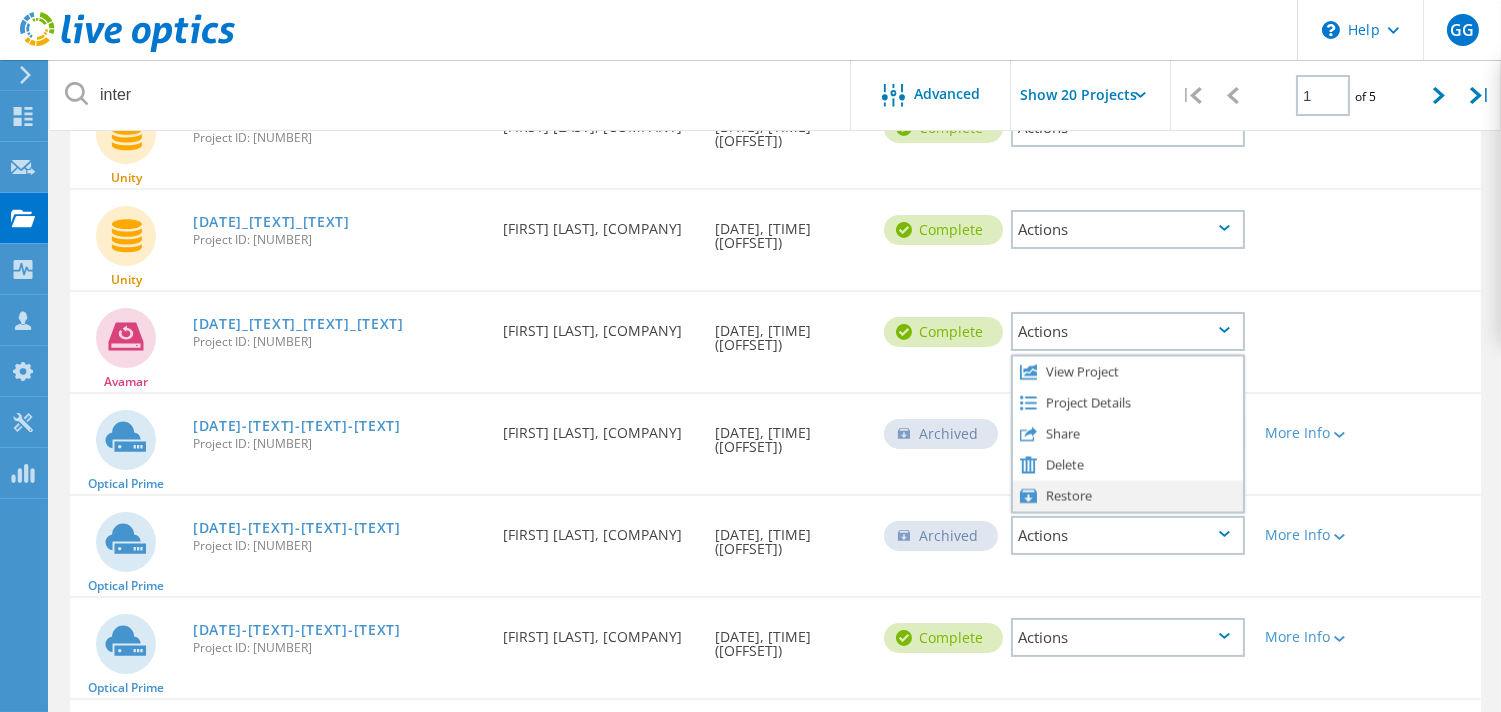 click on "Restore" 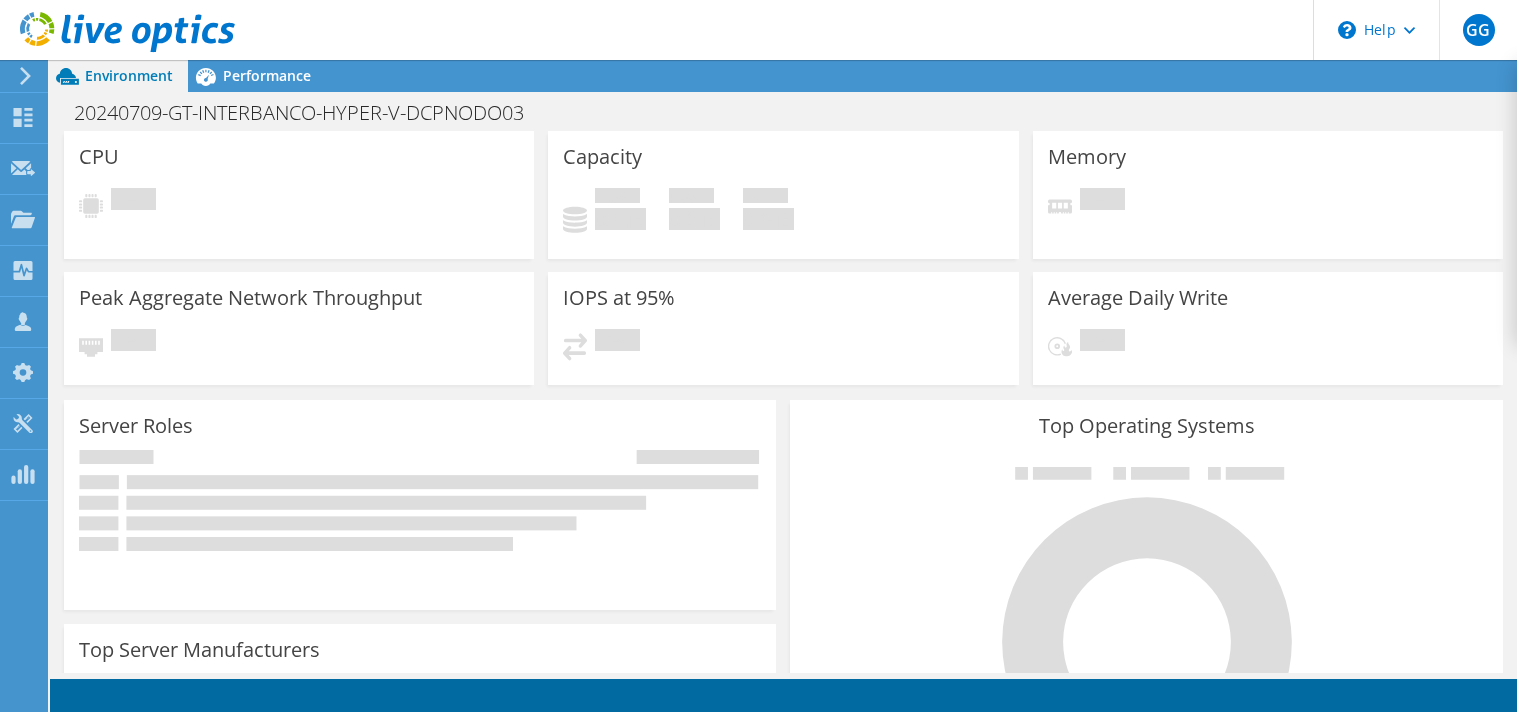scroll, scrollTop: 0, scrollLeft: 0, axis: both 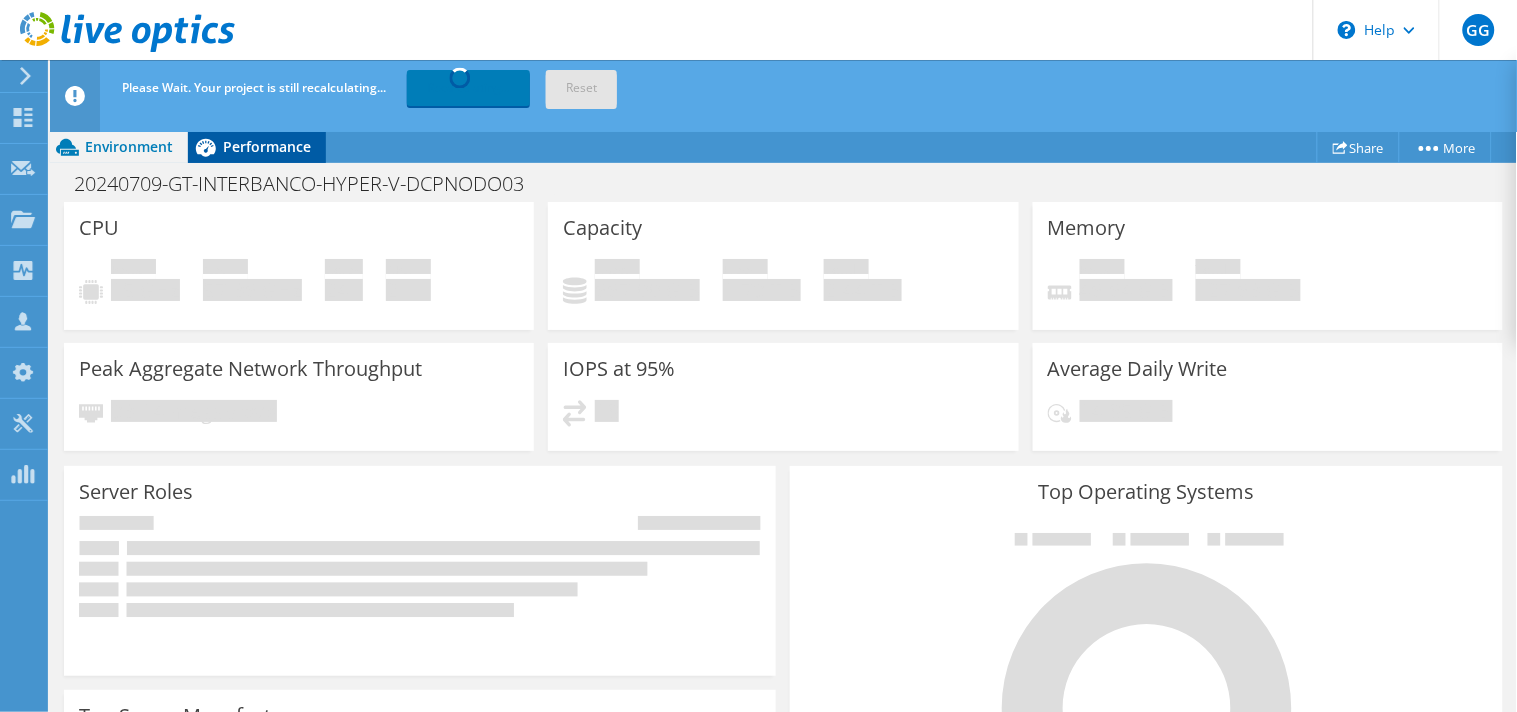click on "Performance" at bounding box center (267, 146) 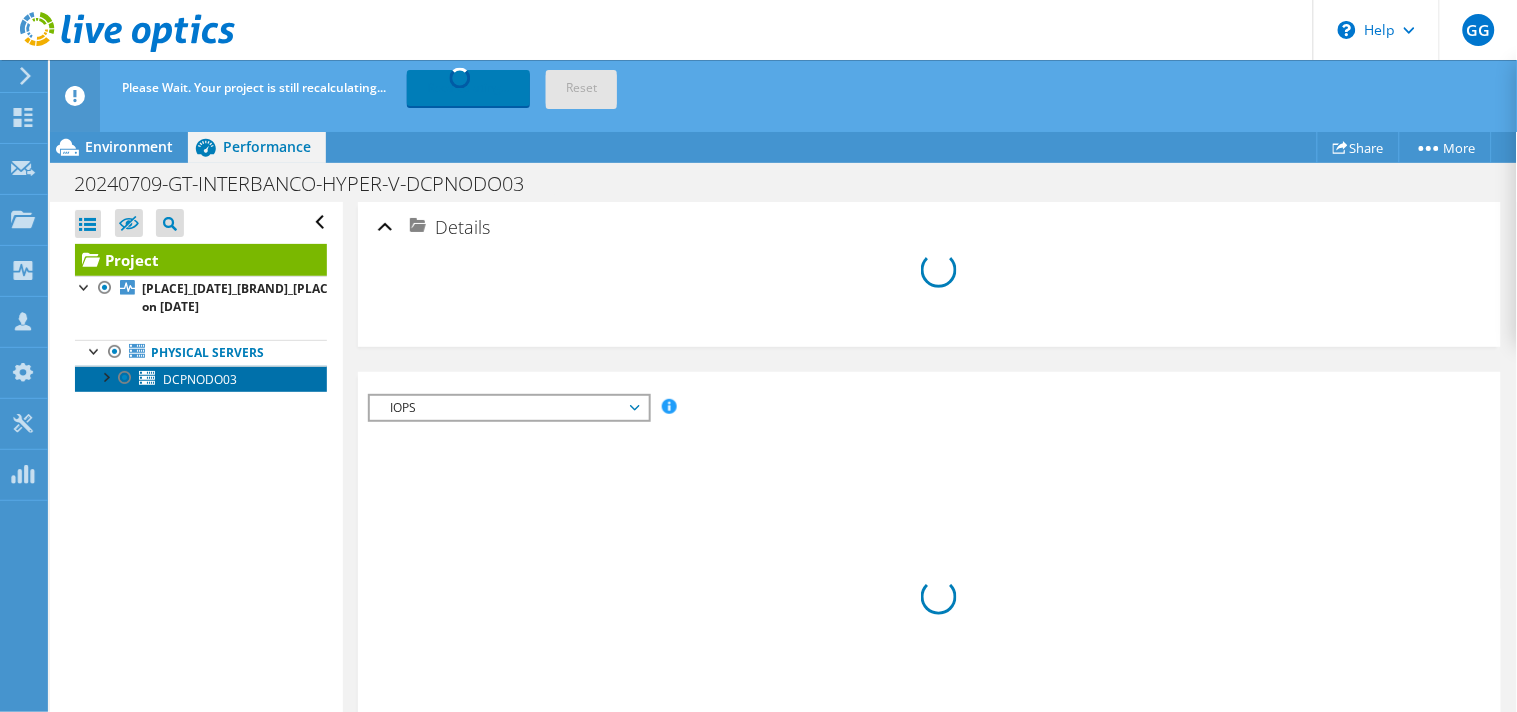 click on "DCPNODO03" at bounding box center [200, 379] 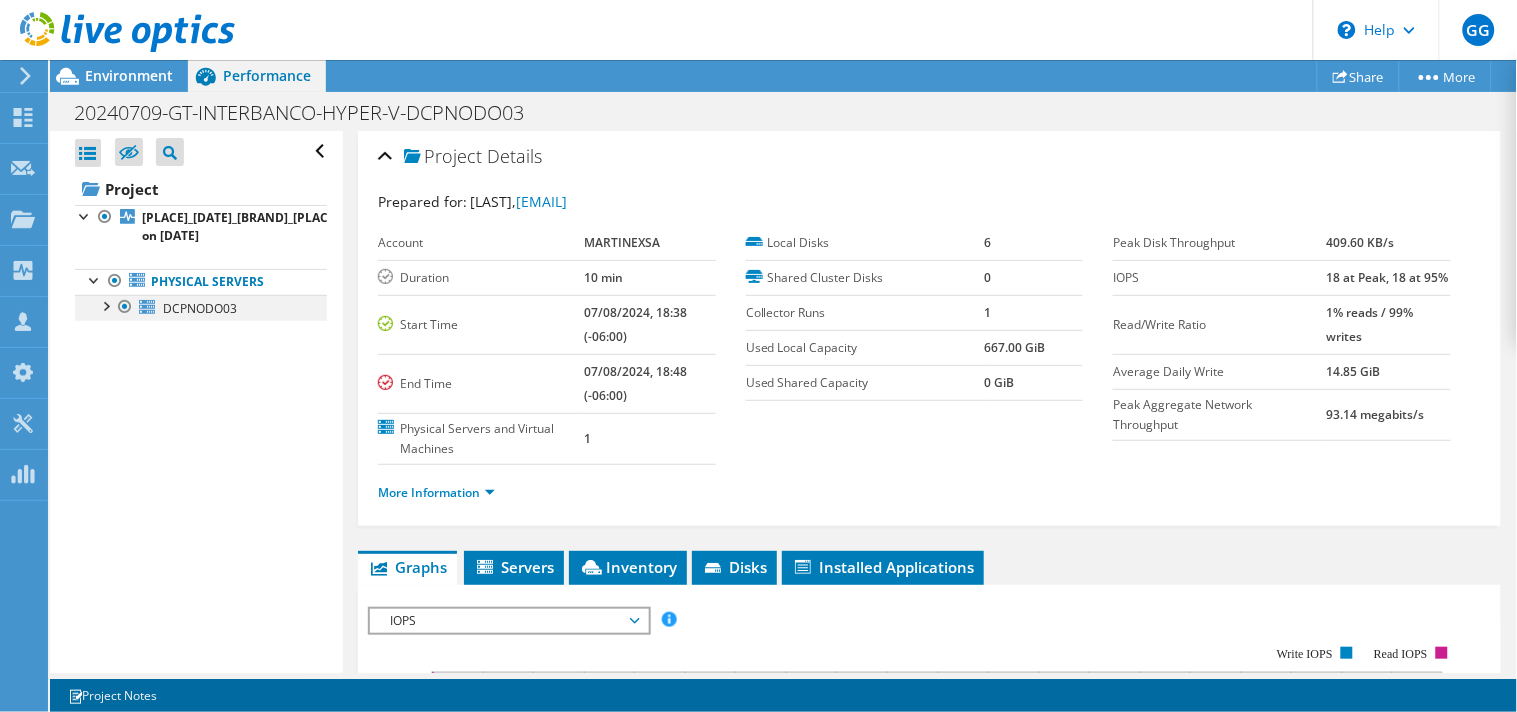 click at bounding box center (105, 305) 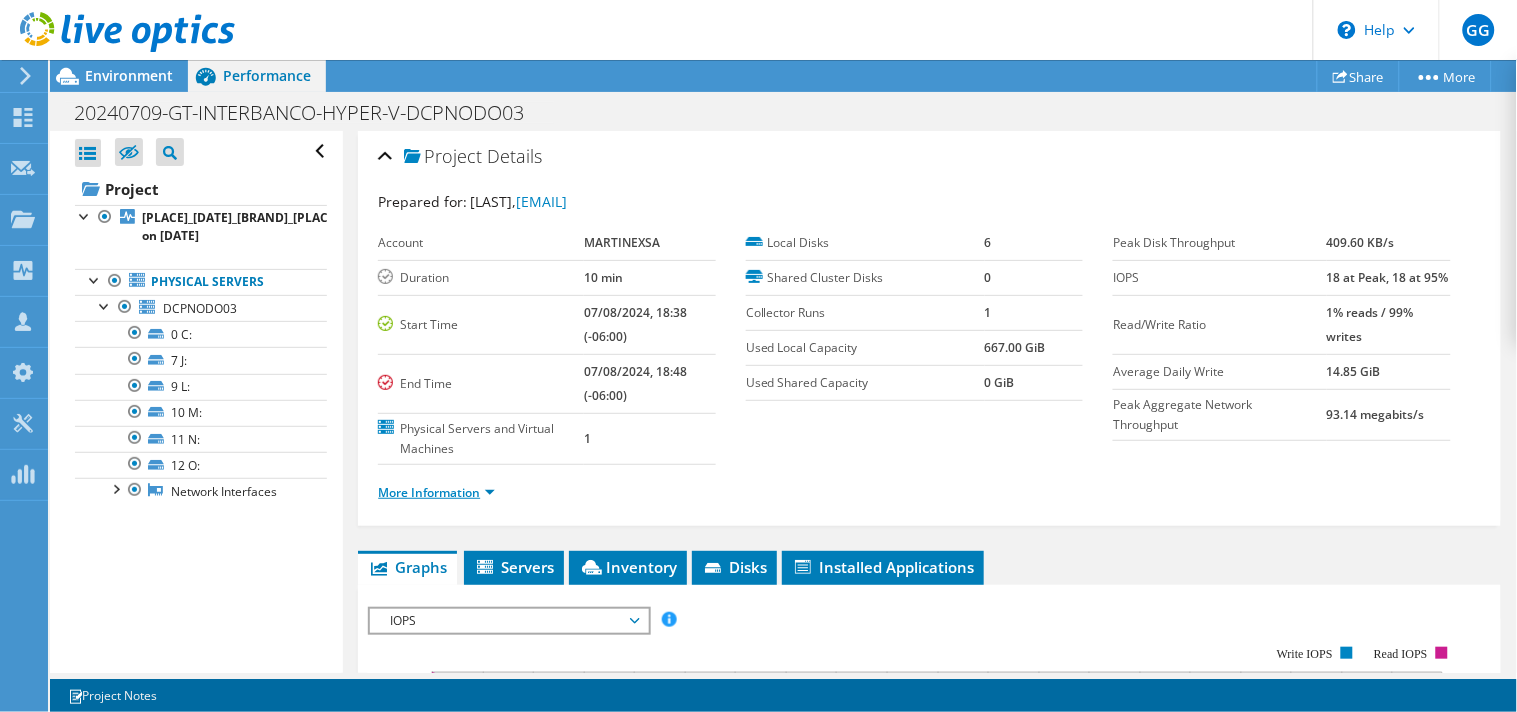 click on "More Information" at bounding box center [436, 492] 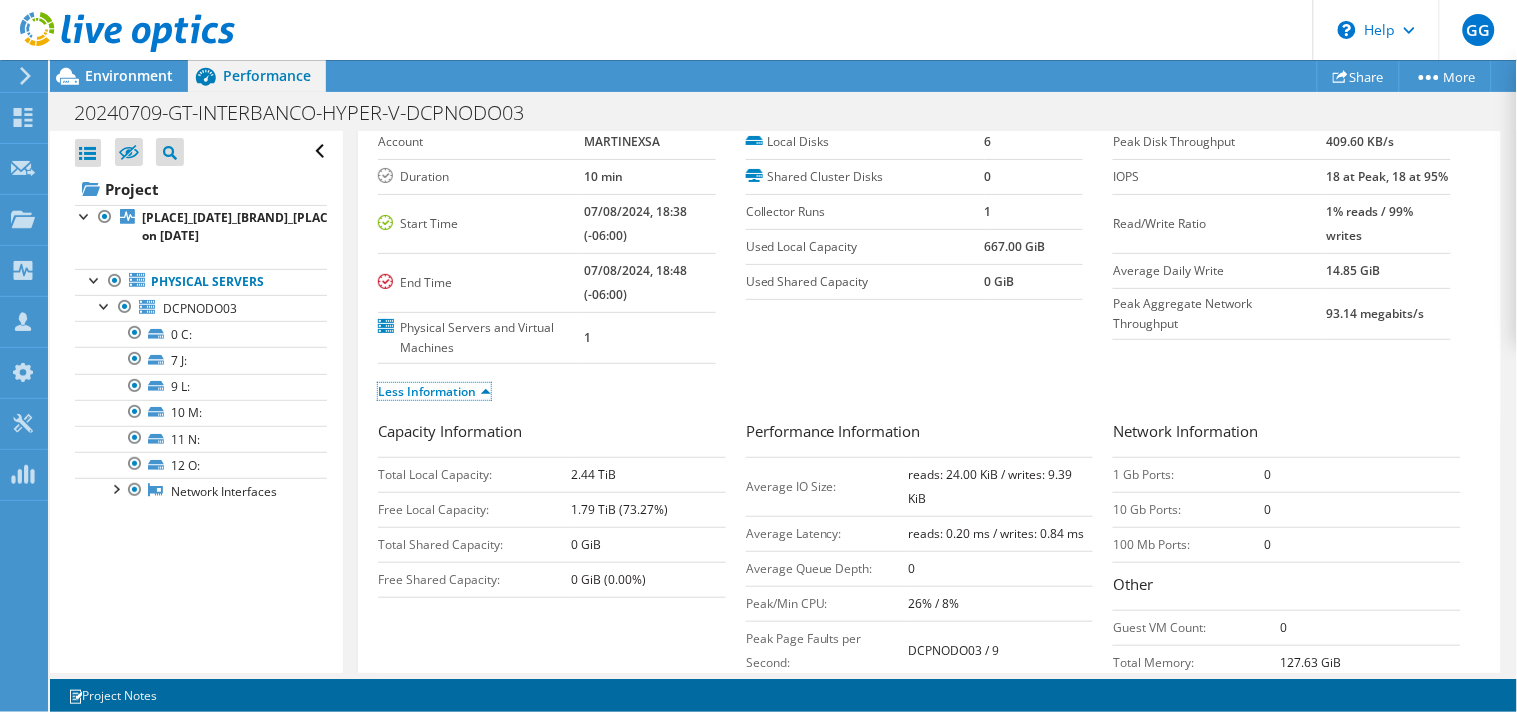 scroll, scrollTop: 0, scrollLeft: 0, axis: both 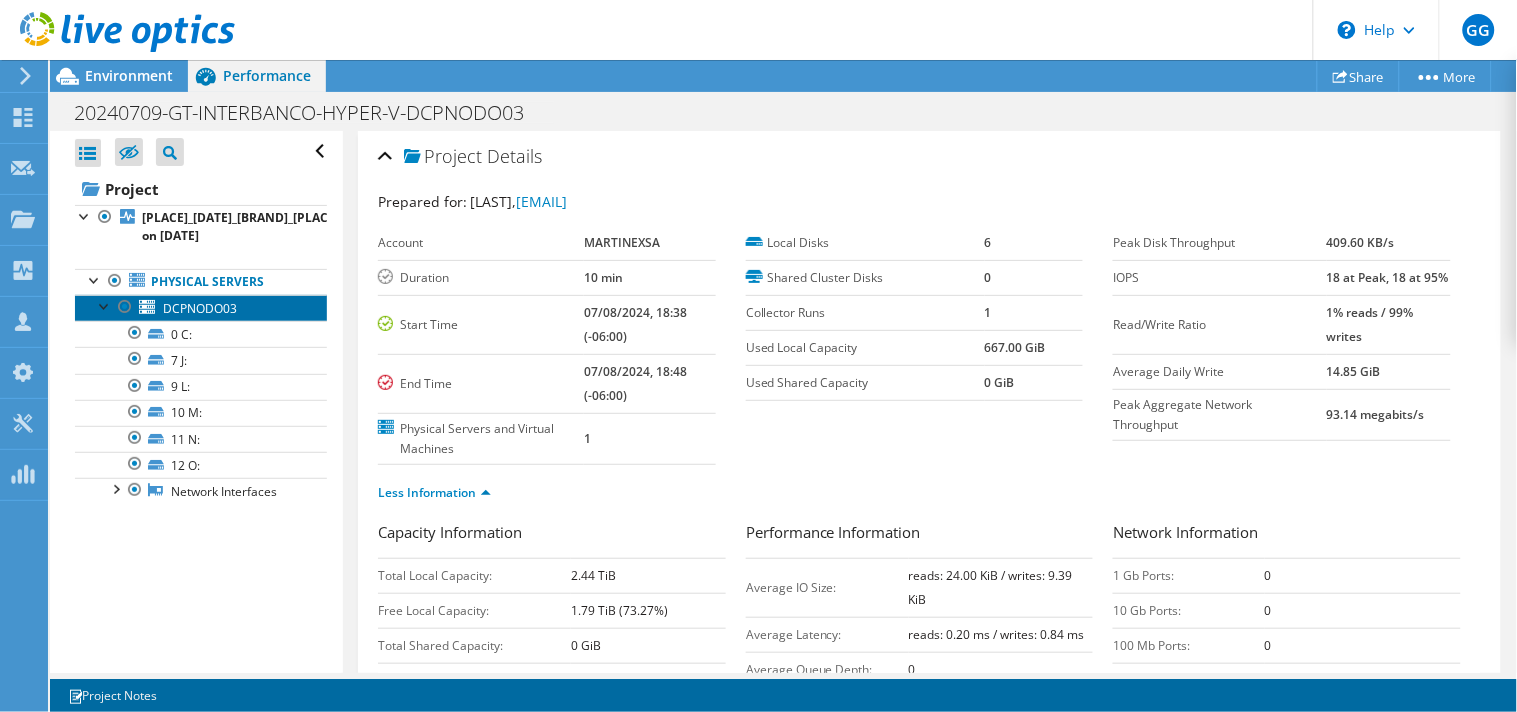click on "DCPNODO03" at bounding box center (200, 308) 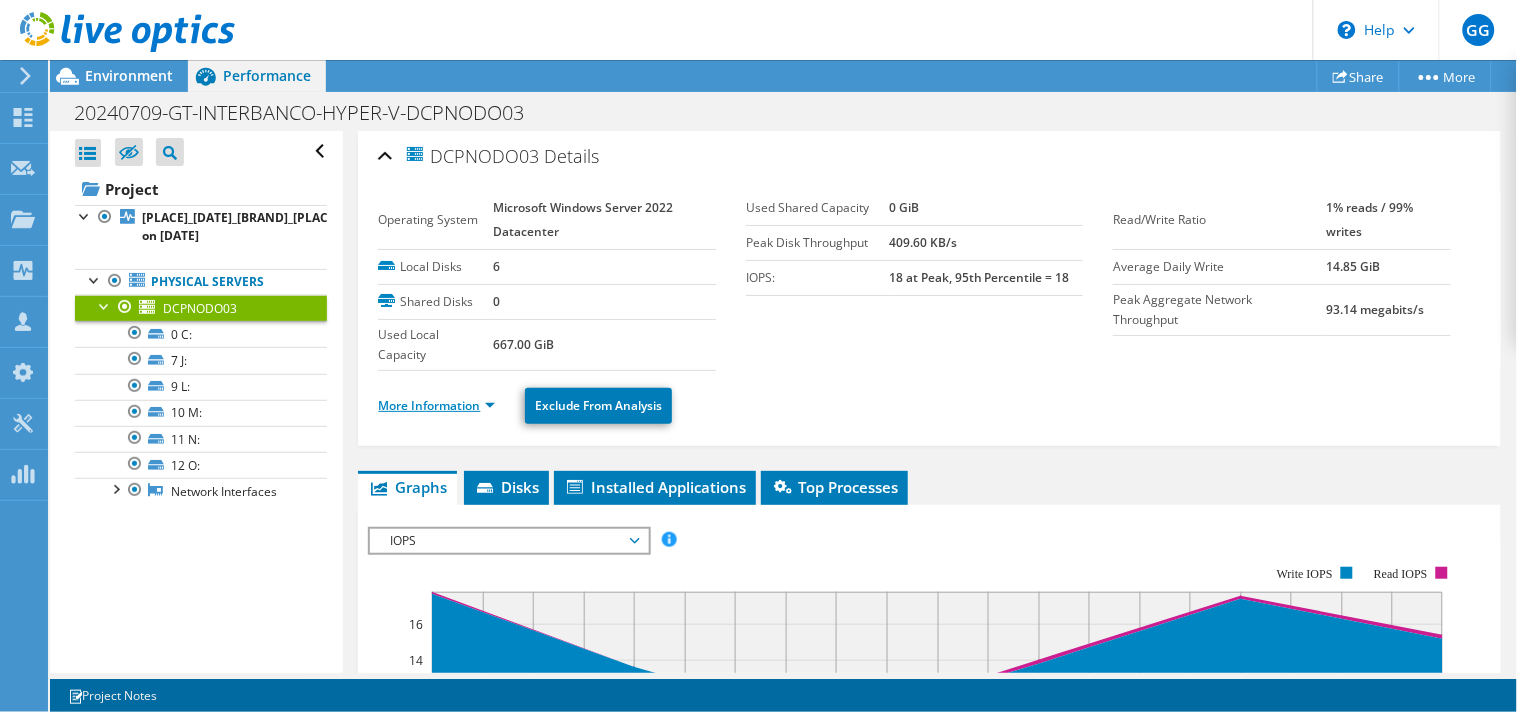 click on "More Information" at bounding box center (436, 405) 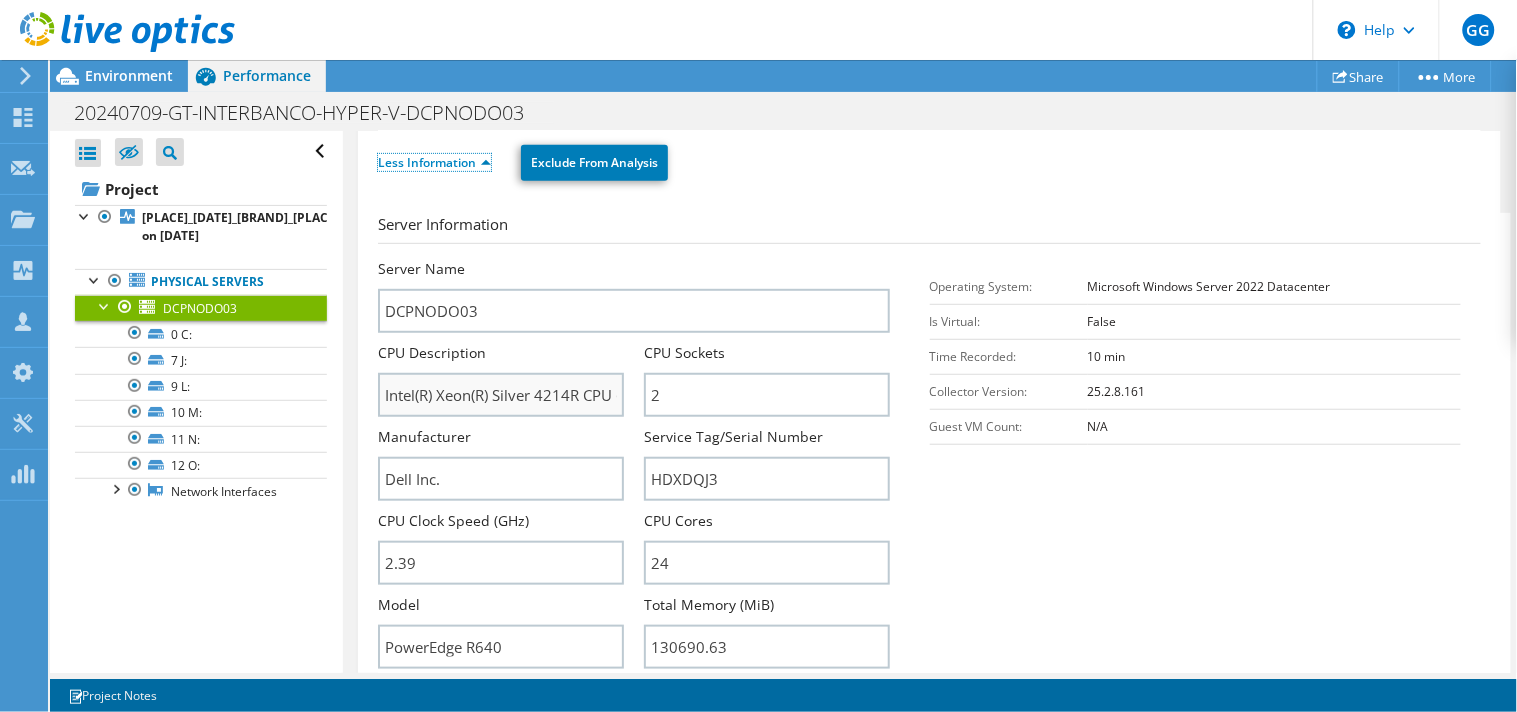 scroll, scrollTop: 244, scrollLeft: 0, axis: vertical 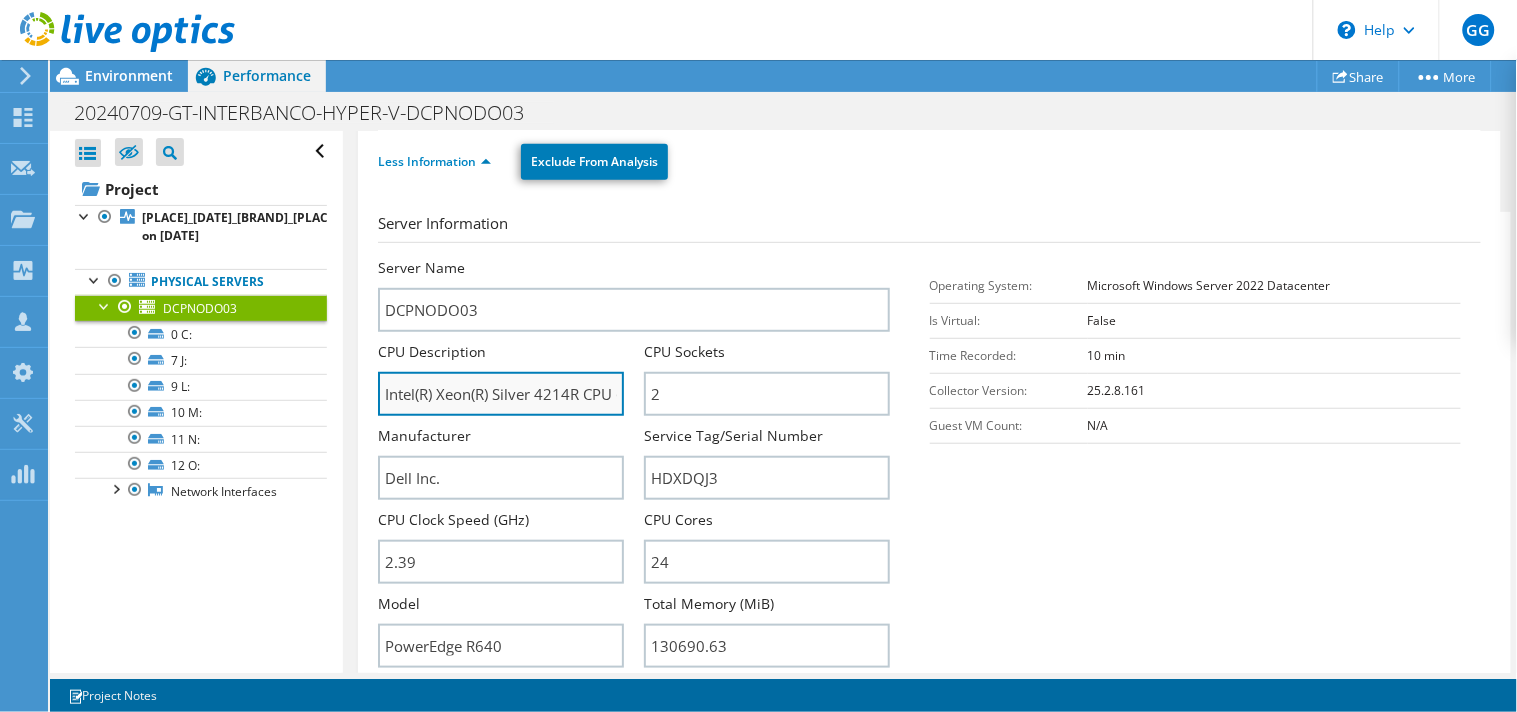 click on "Intel(R) Xeon(R) Silver 4214R CPU @ 2.40GHz" at bounding box center (501, 394) 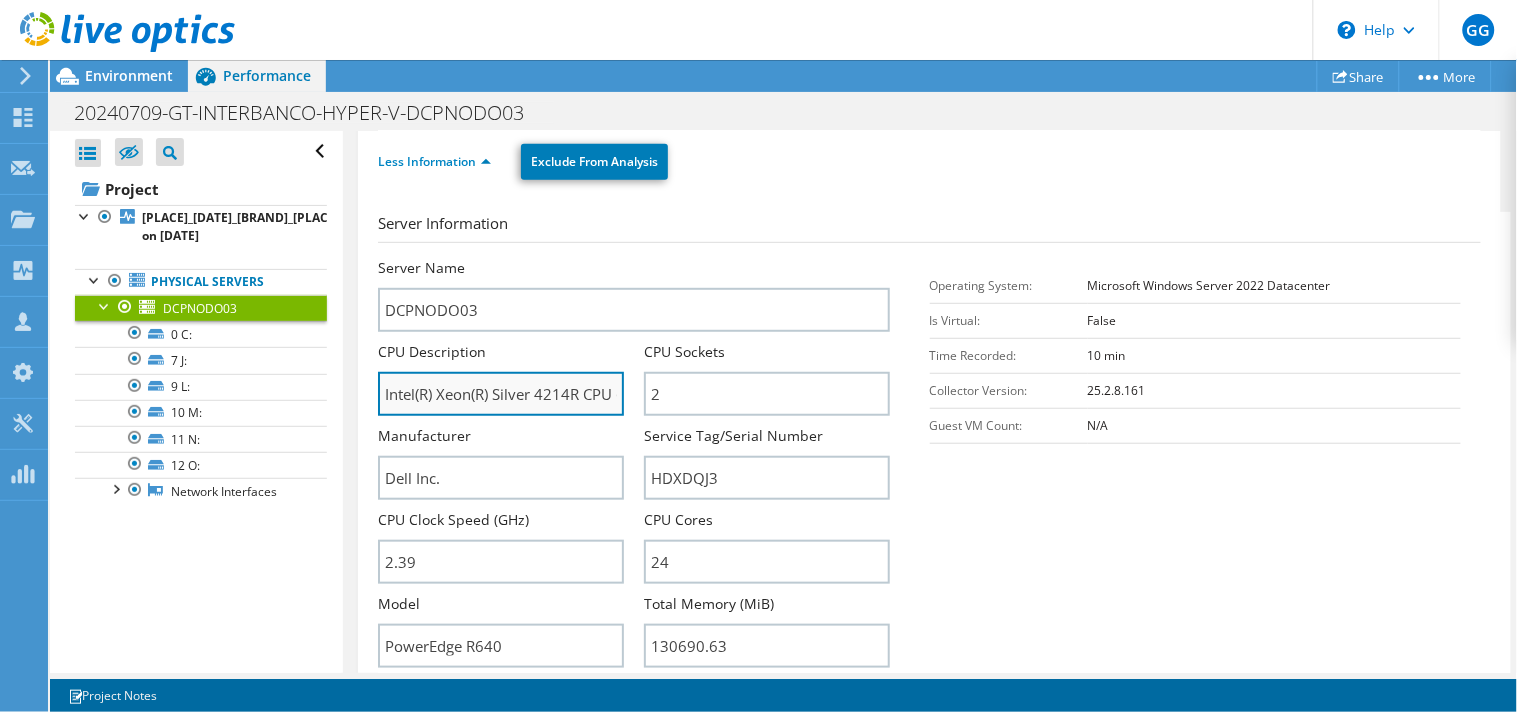 scroll, scrollTop: 0, scrollLeft: 81, axis: horizontal 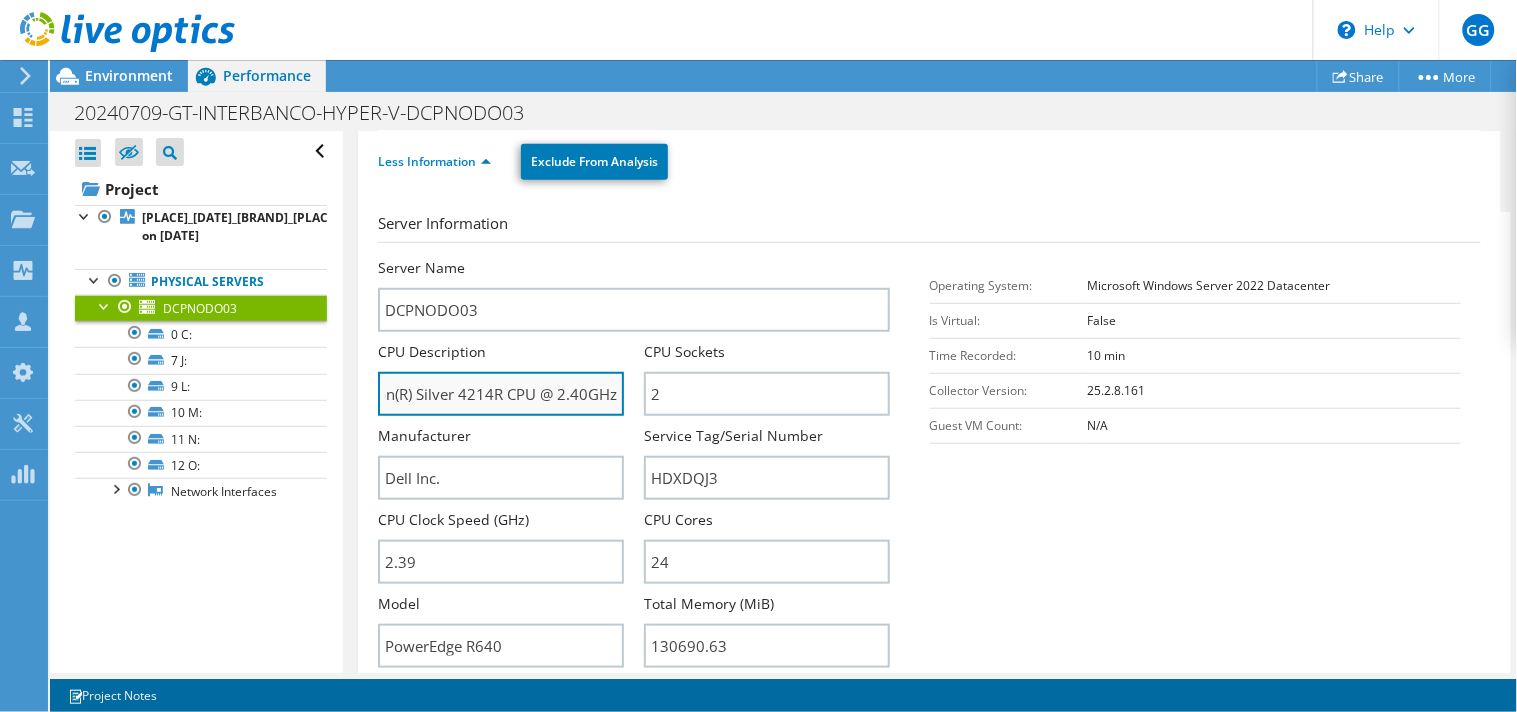 drag, startPoint x: 413, startPoint y: 390, endPoint x: 511, endPoint y: 392, distance: 98.02041 